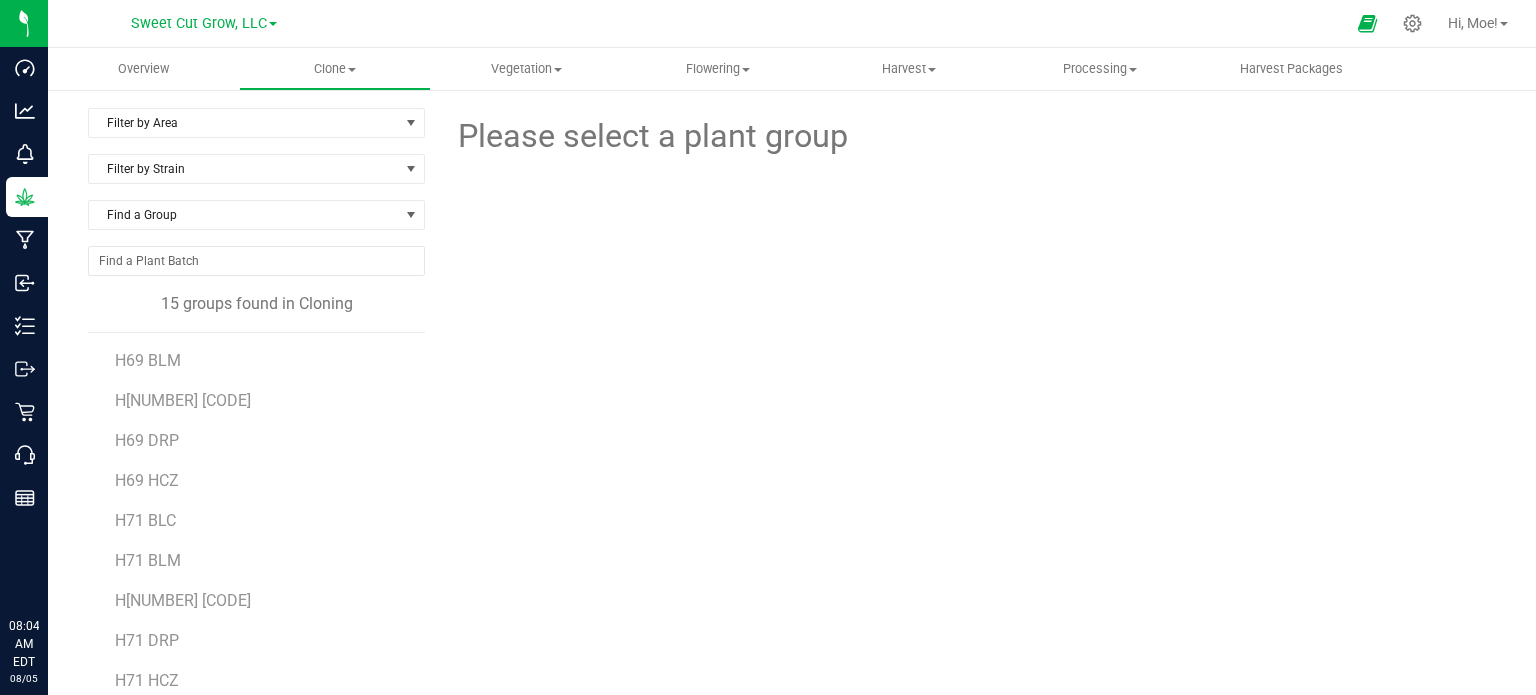 scroll, scrollTop: 0, scrollLeft: 0, axis: both 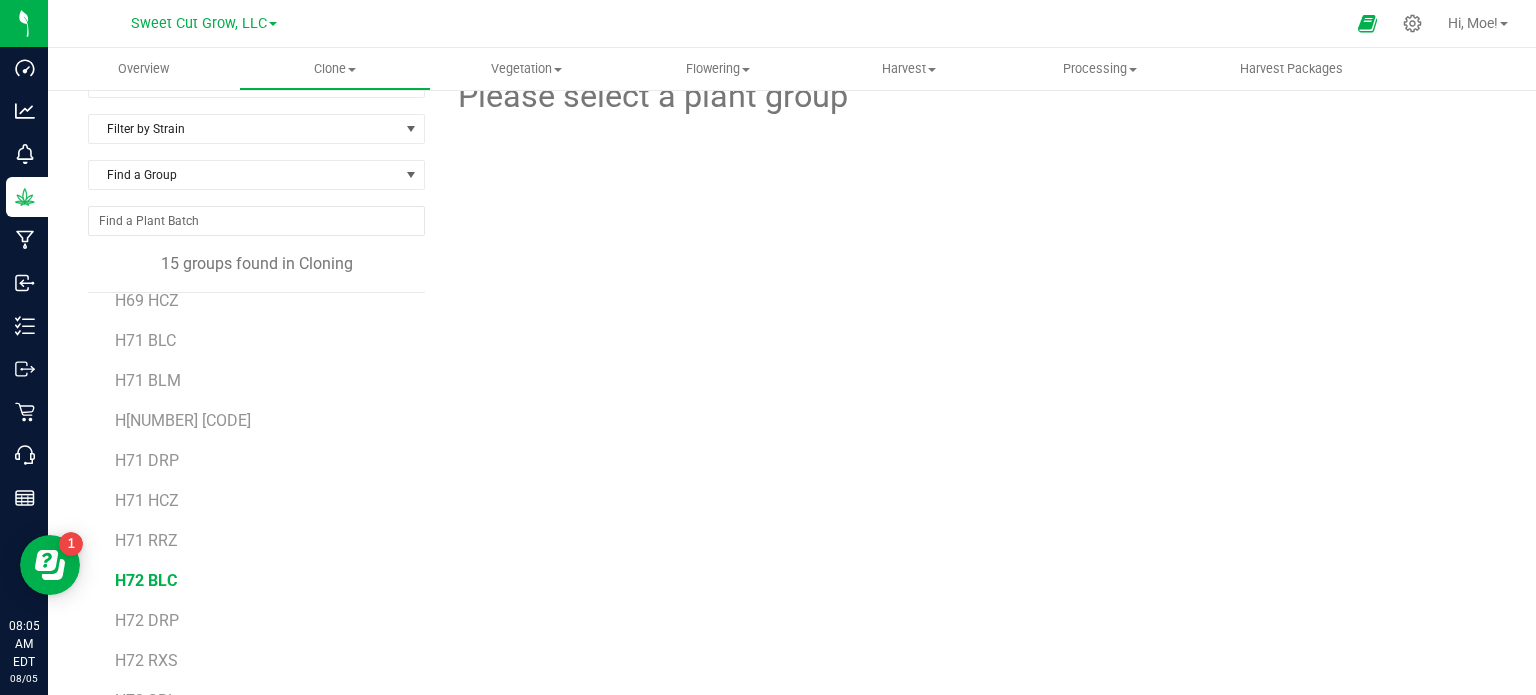 click on "H72 BLC" at bounding box center (146, 580) 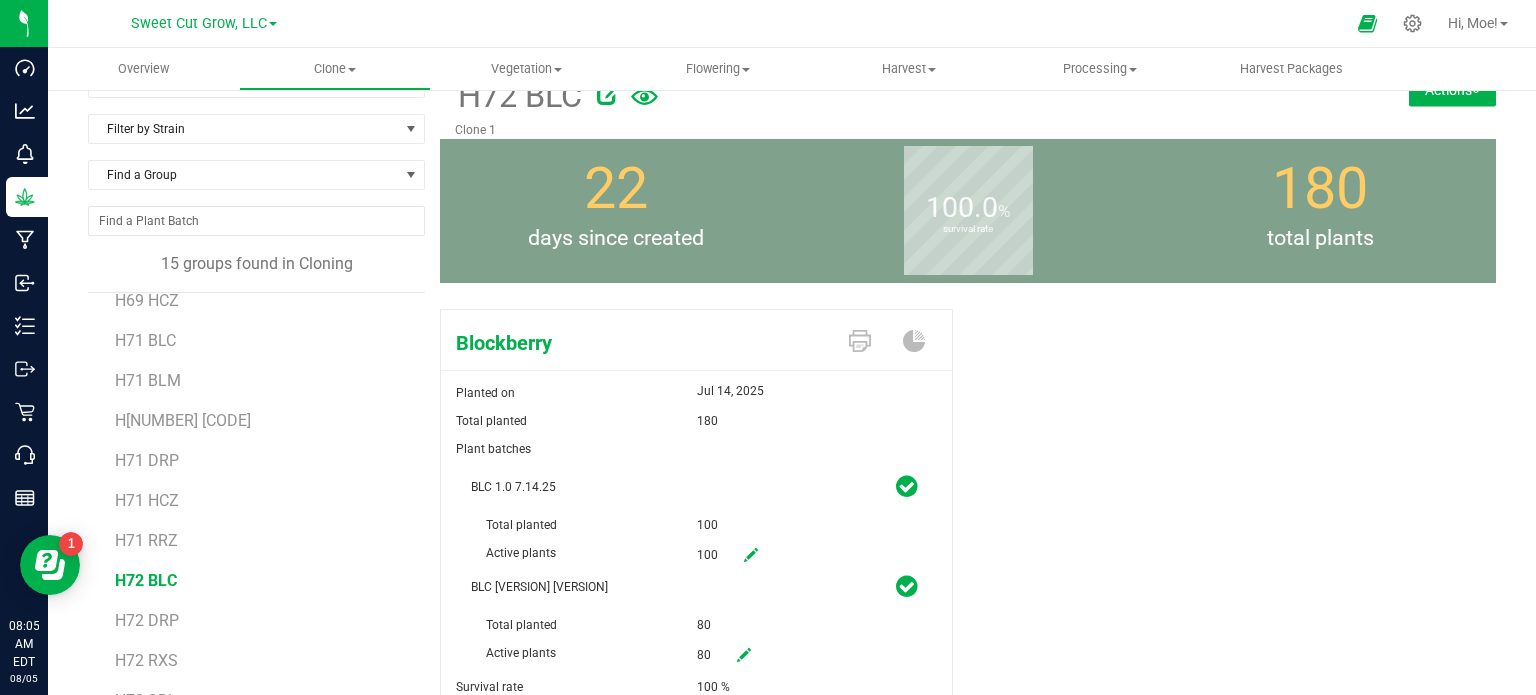 click on "Actions" at bounding box center (1452, 90) 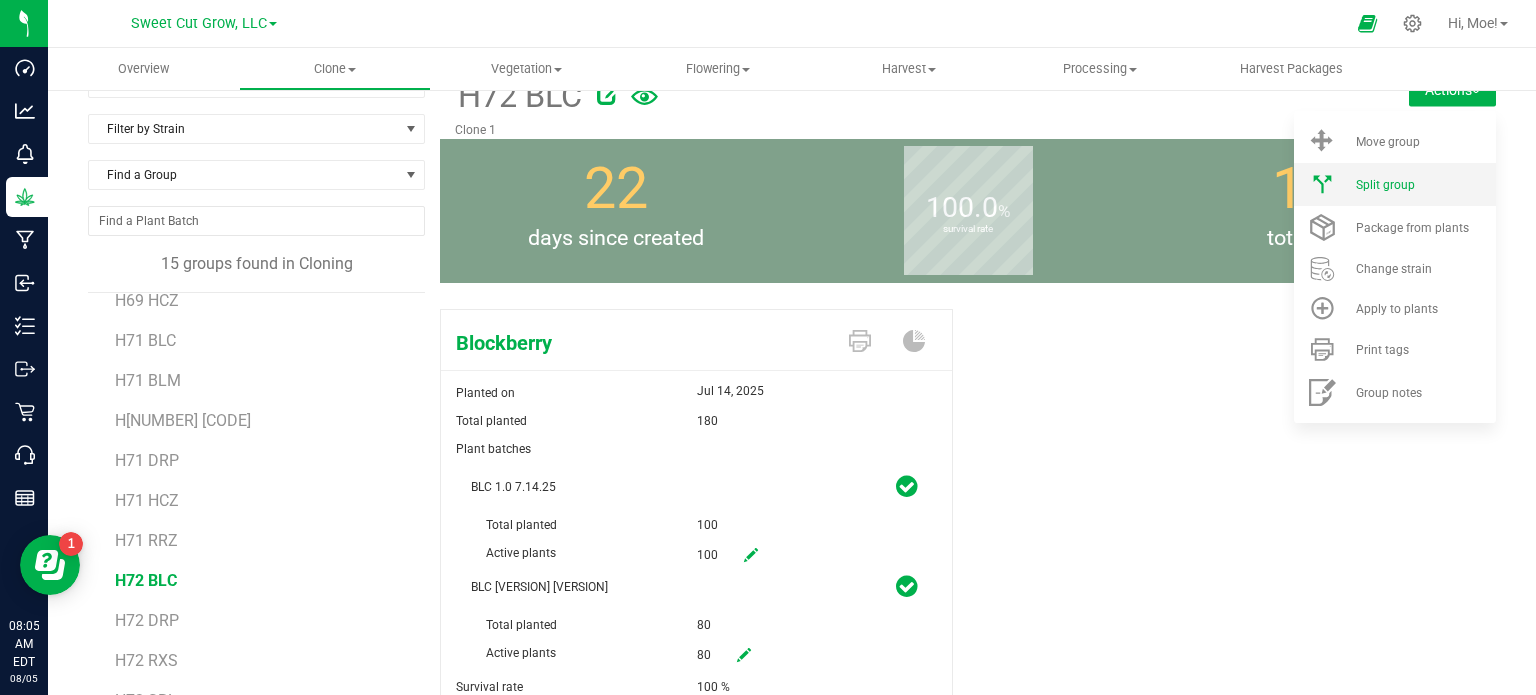 click on "Split group" at bounding box center [1385, 185] 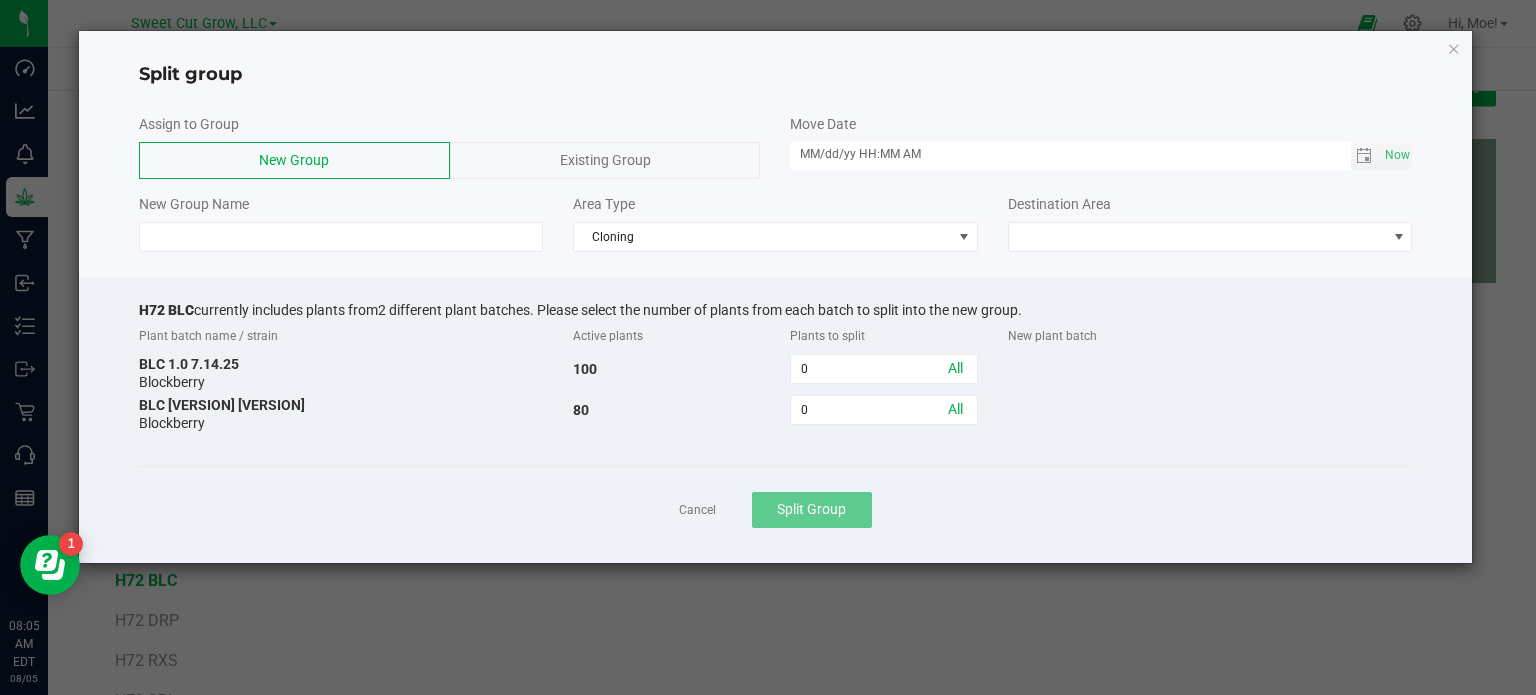click on "MM/dd/yy HH:MM AM" at bounding box center (1070, 154) 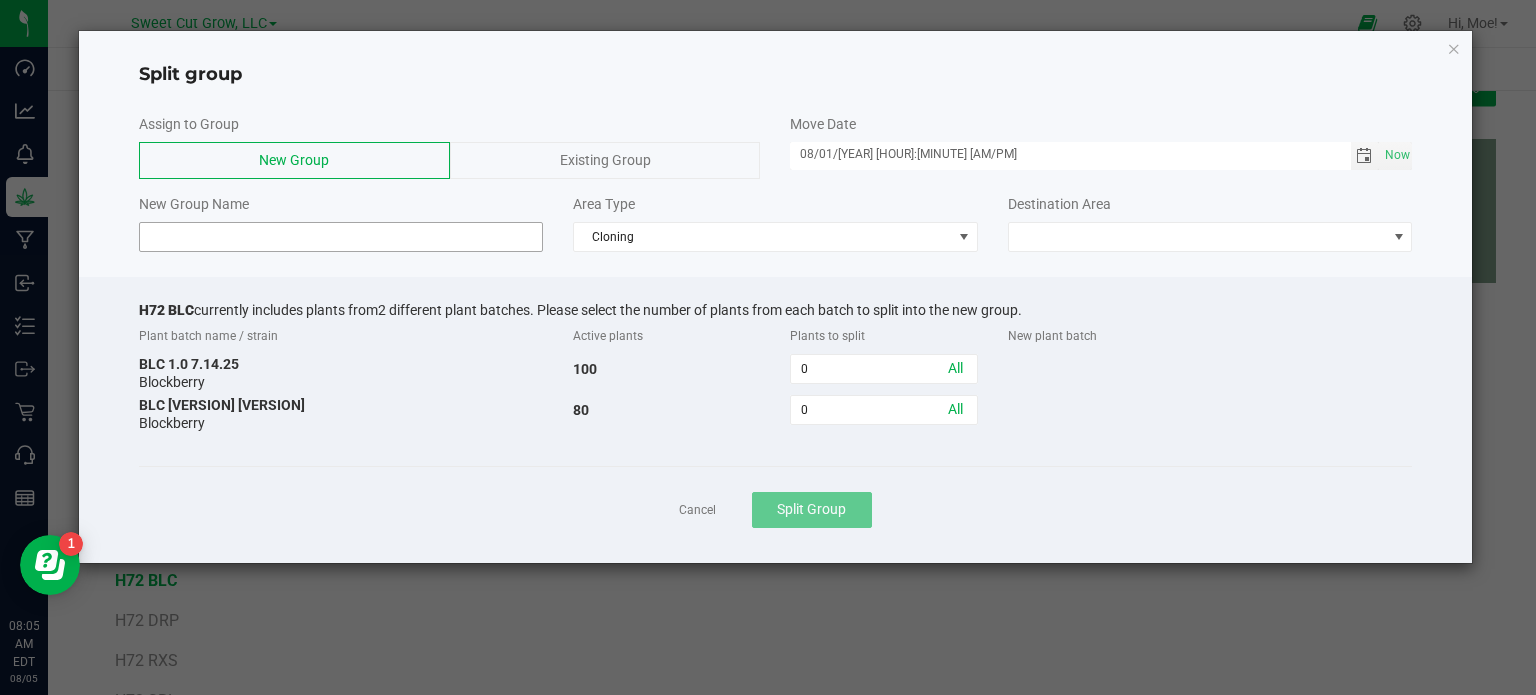 type on "08/01/[YEAR] [HOUR]:[MINUTE] [AM/PM]" 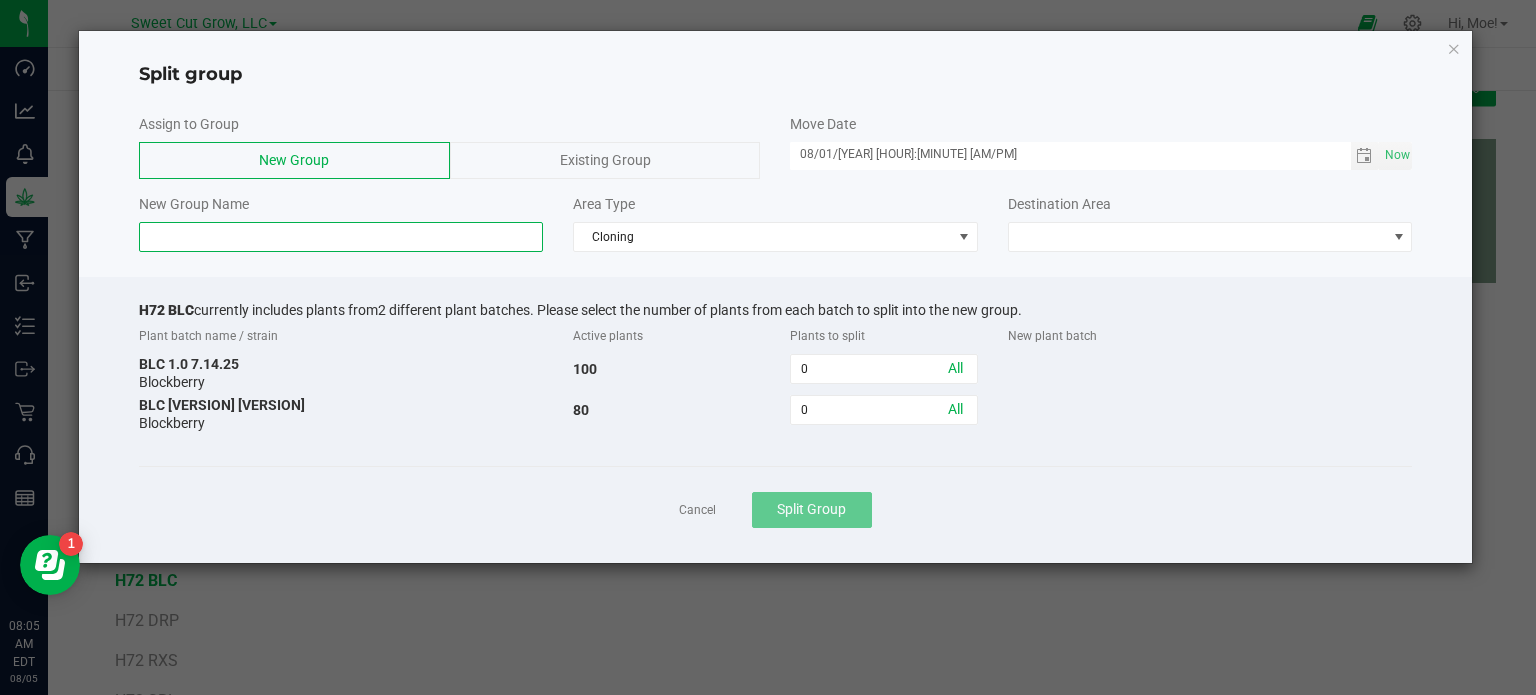 click 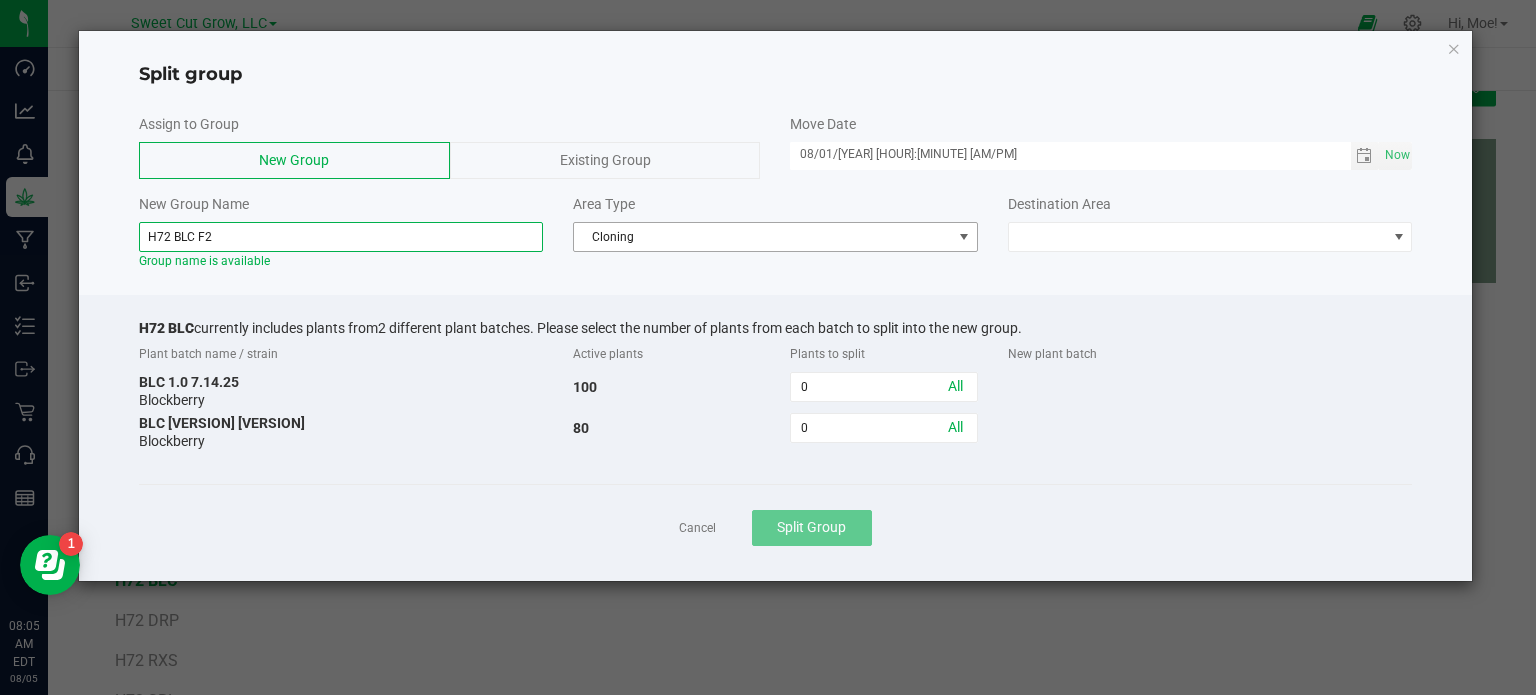 type on "H72 BLC F2" 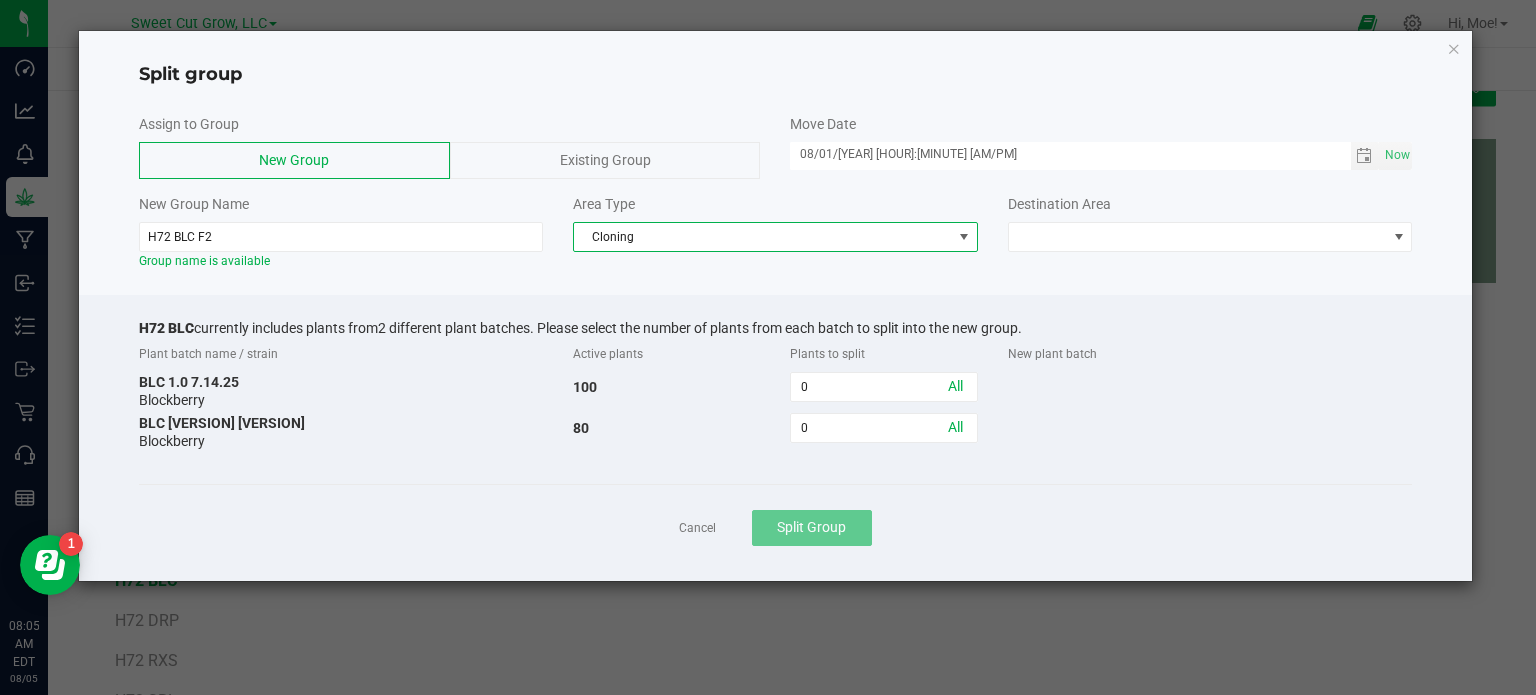 click at bounding box center (964, 237) 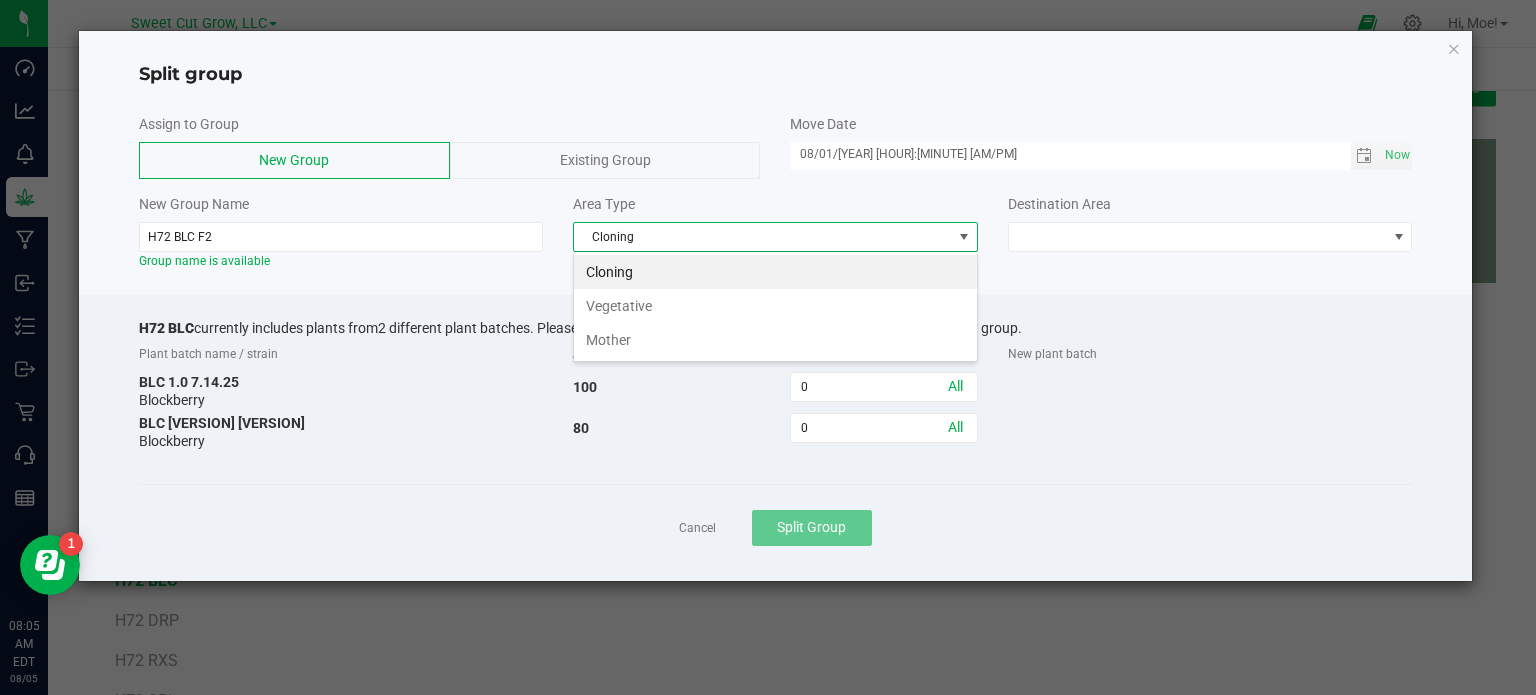 scroll, scrollTop: 99970, scrollLeft: 99595, axis: both 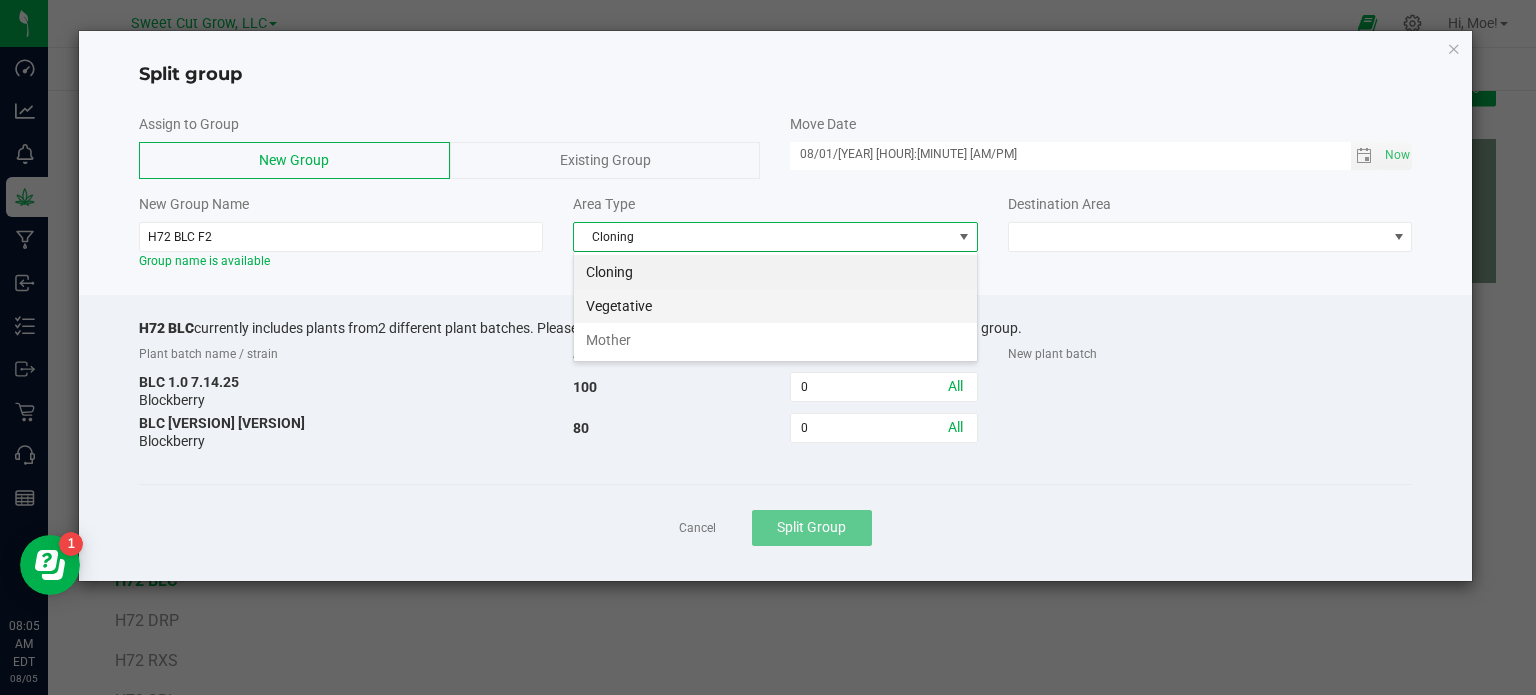 click on "Vegetative" at bounding box center [775, 306] 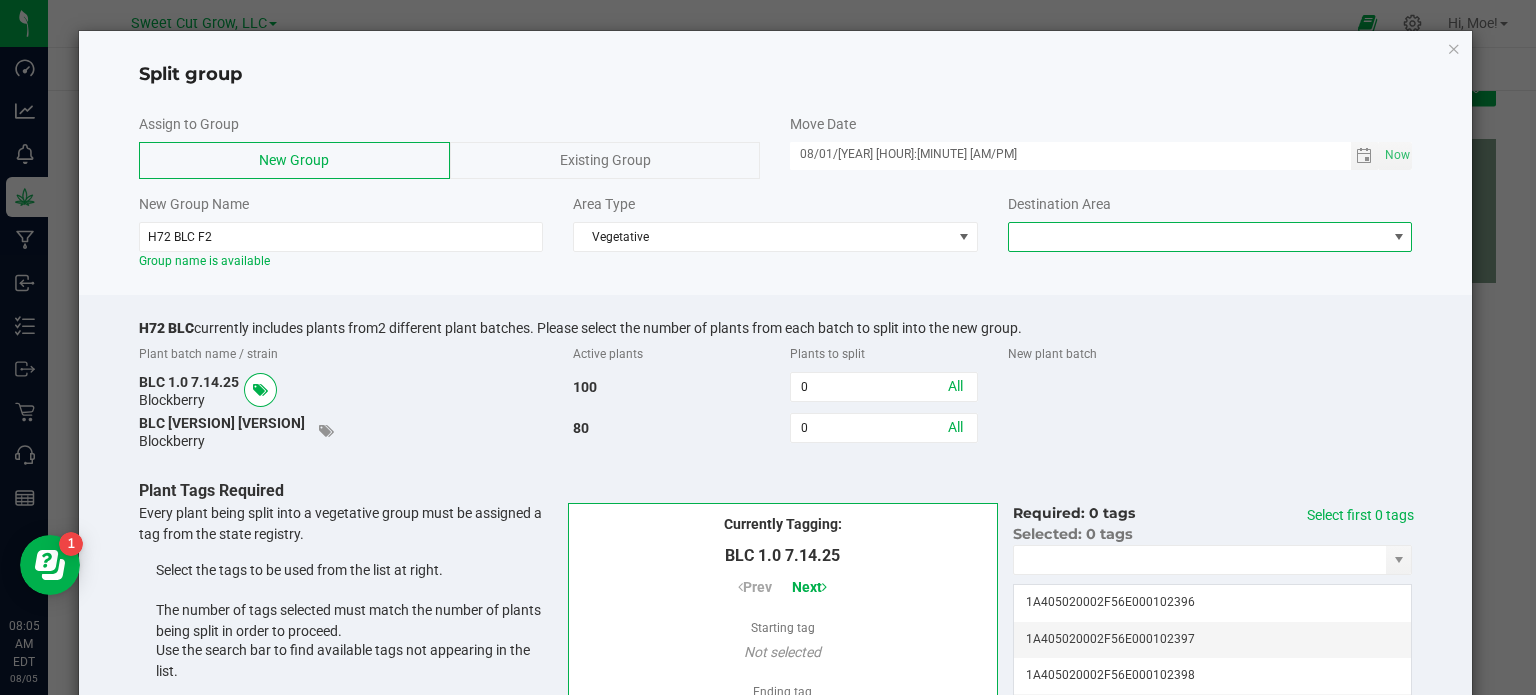 click at bounding box center [1399, 237] 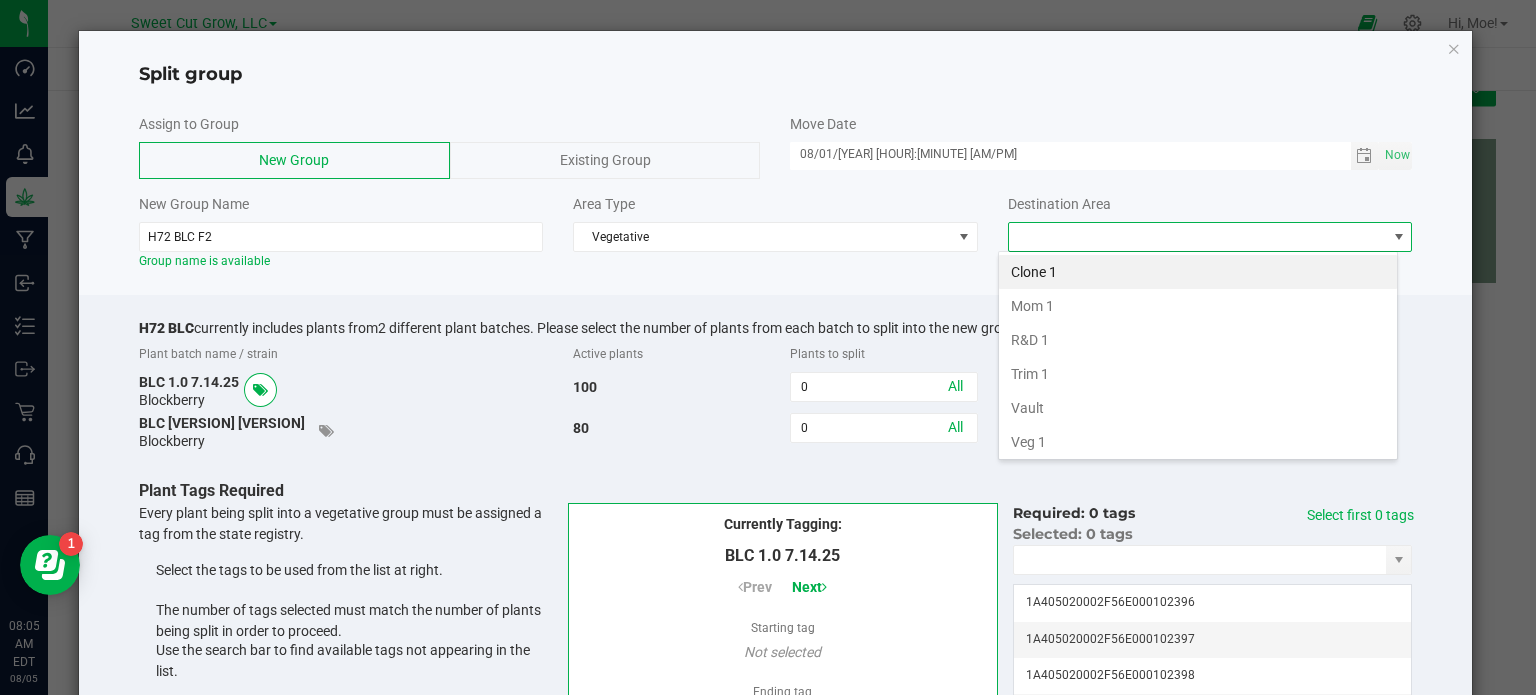 scroll, scrollTop: 99970, scrollLeft: 99600, axis: both 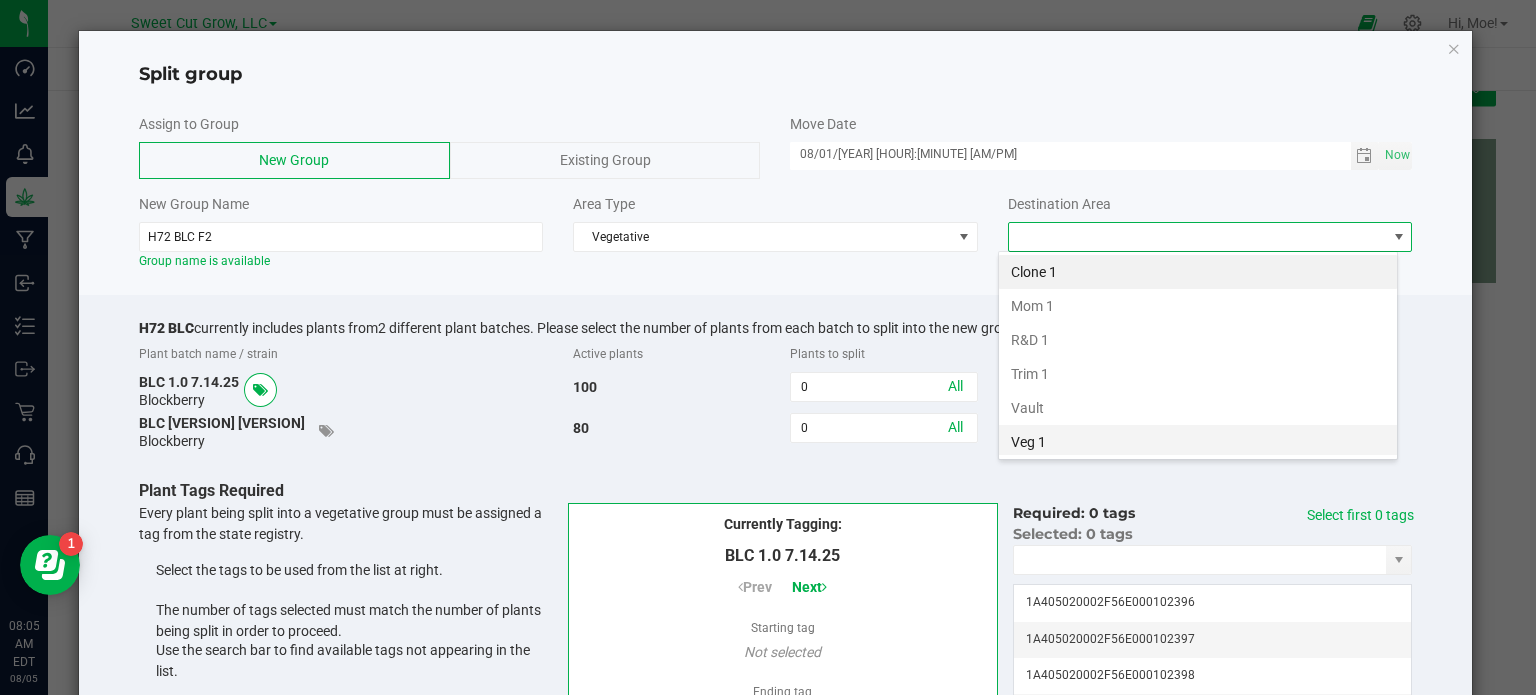 click on "Veg 1" at bounding box center (1198, 442) 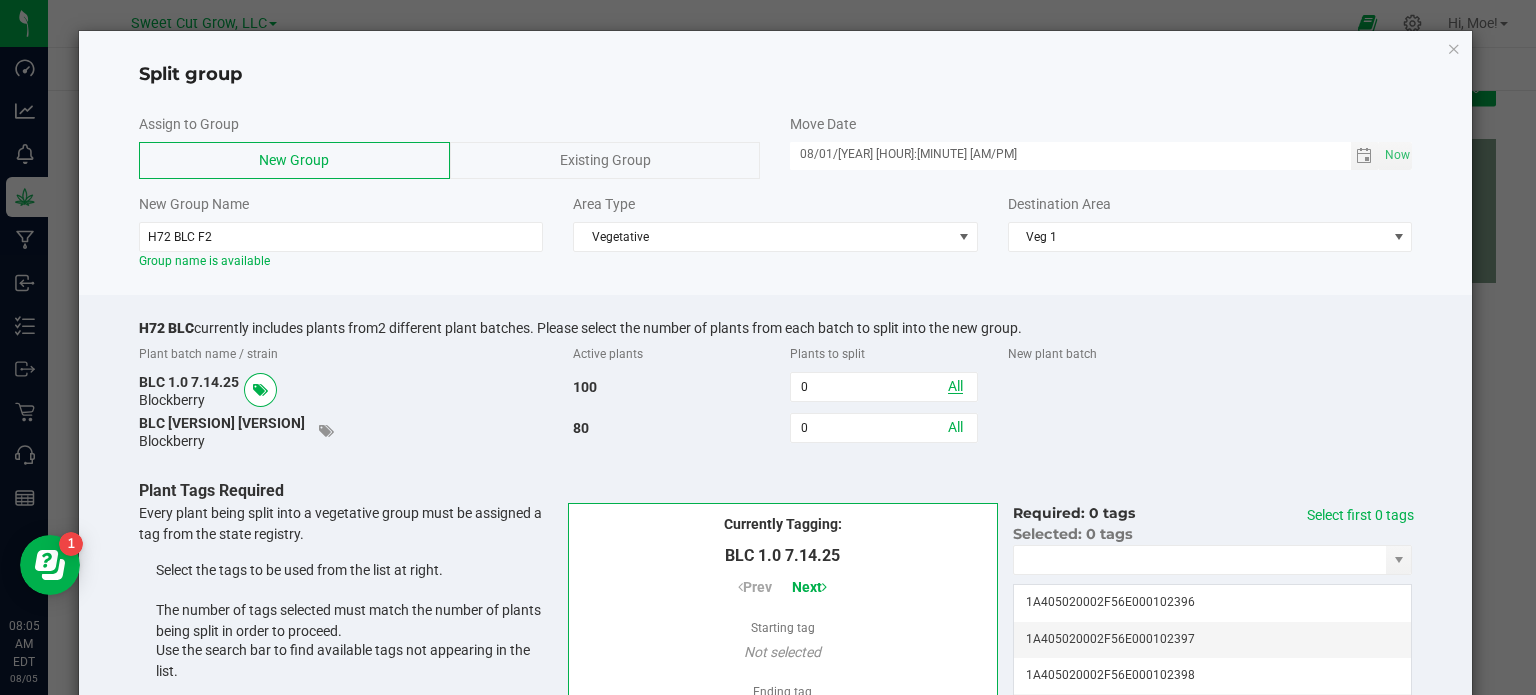 click on "All" 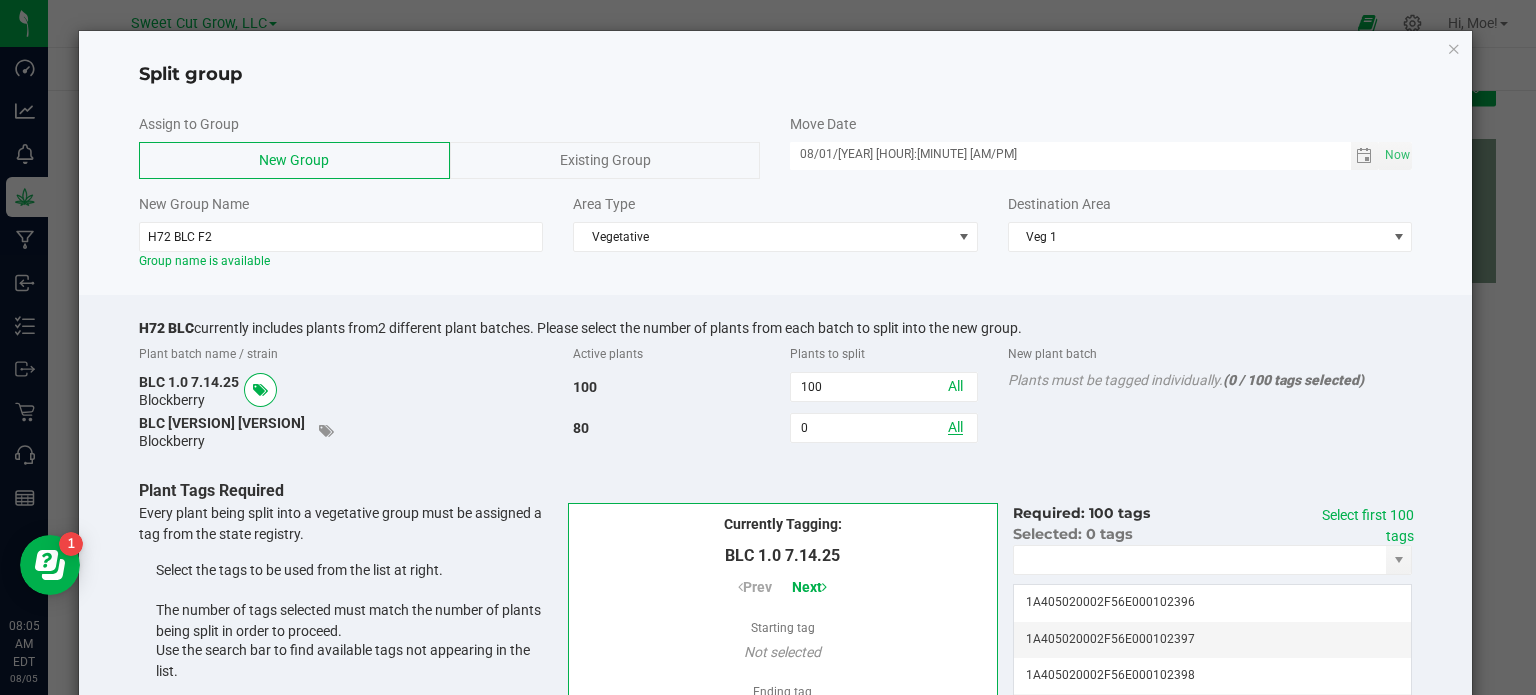 click on "All" 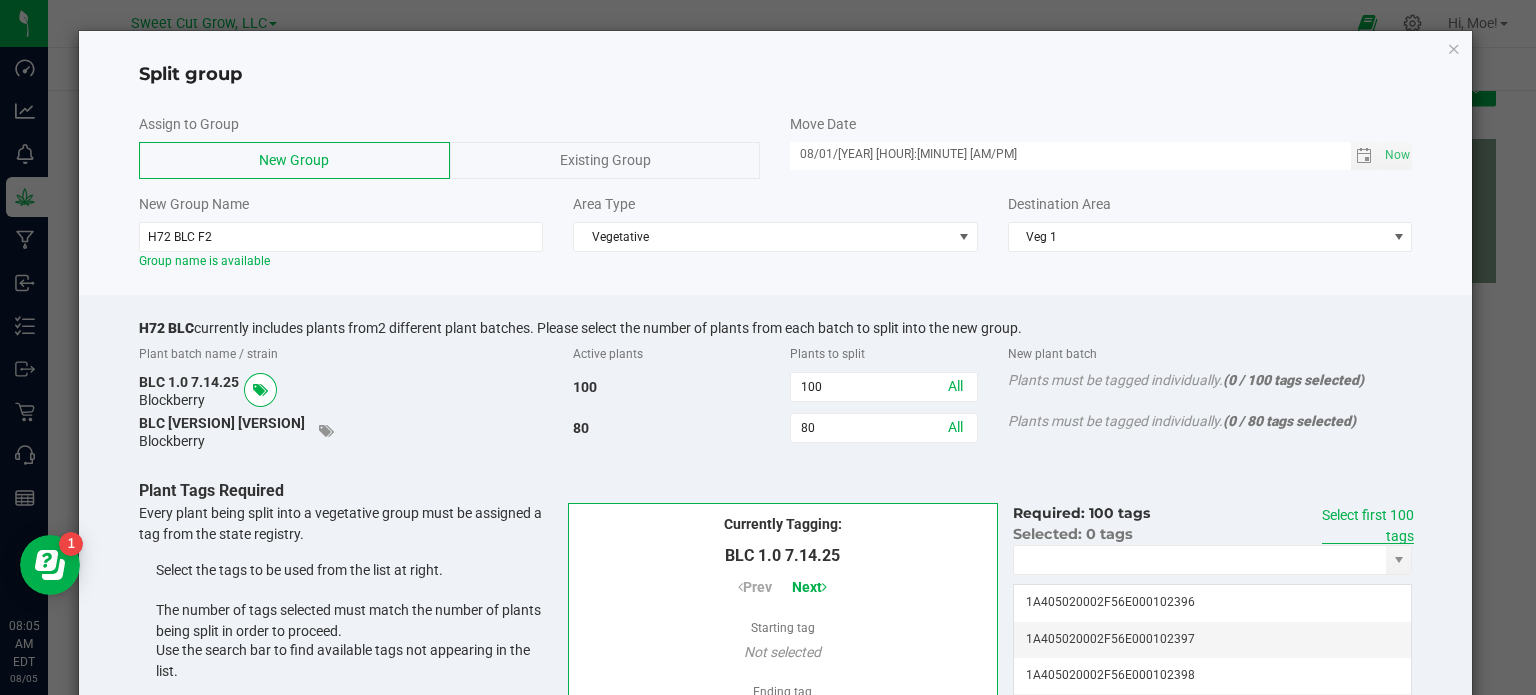 click on "Select first 100 tags" 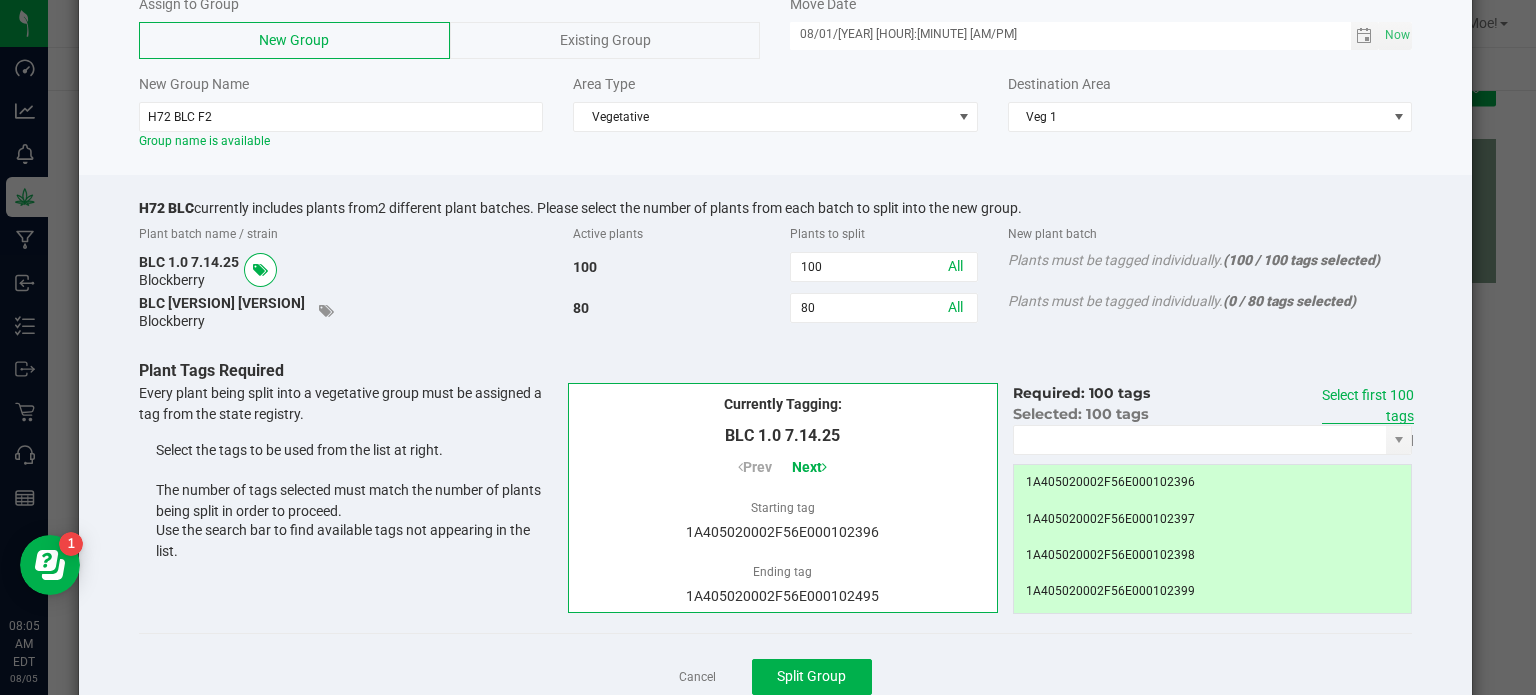 scroll, scrollTop: 160, scrollLeft: 0, axis: vertical 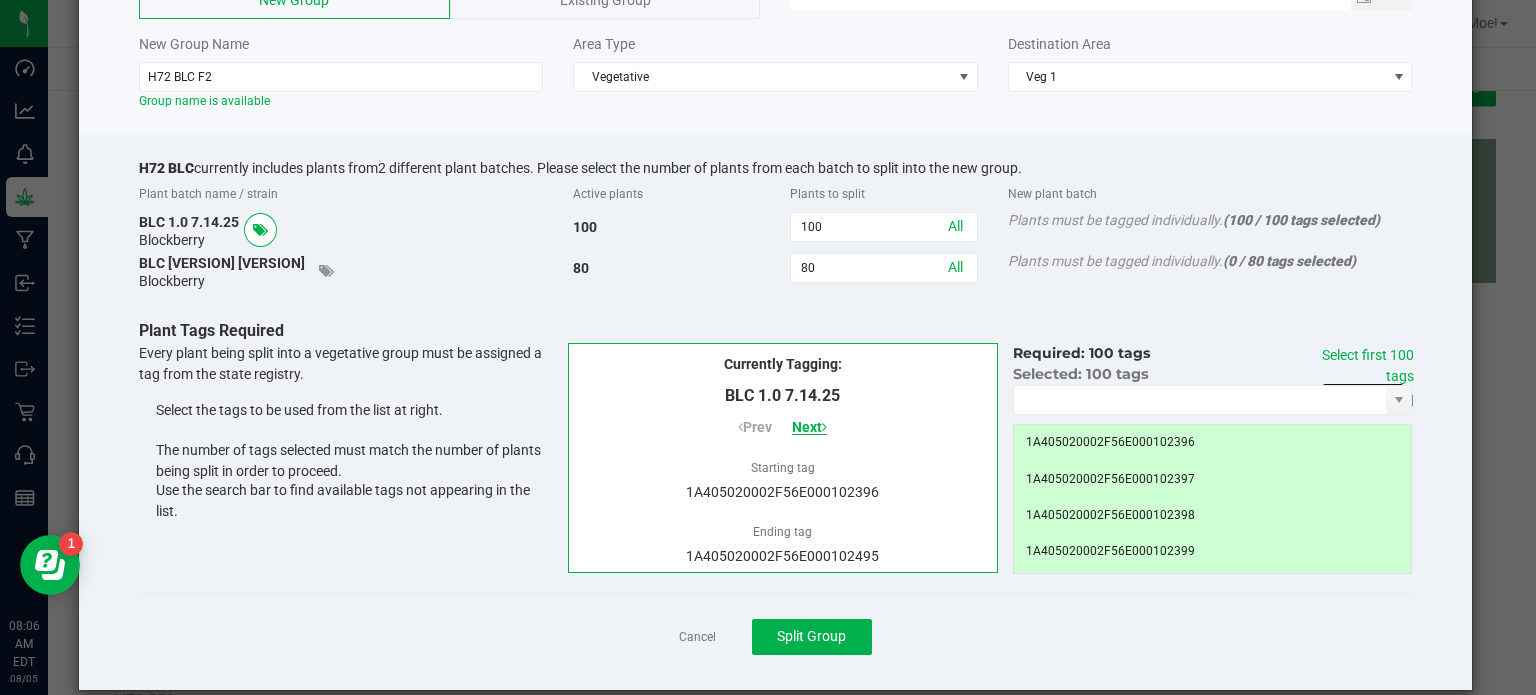 click on "Next" 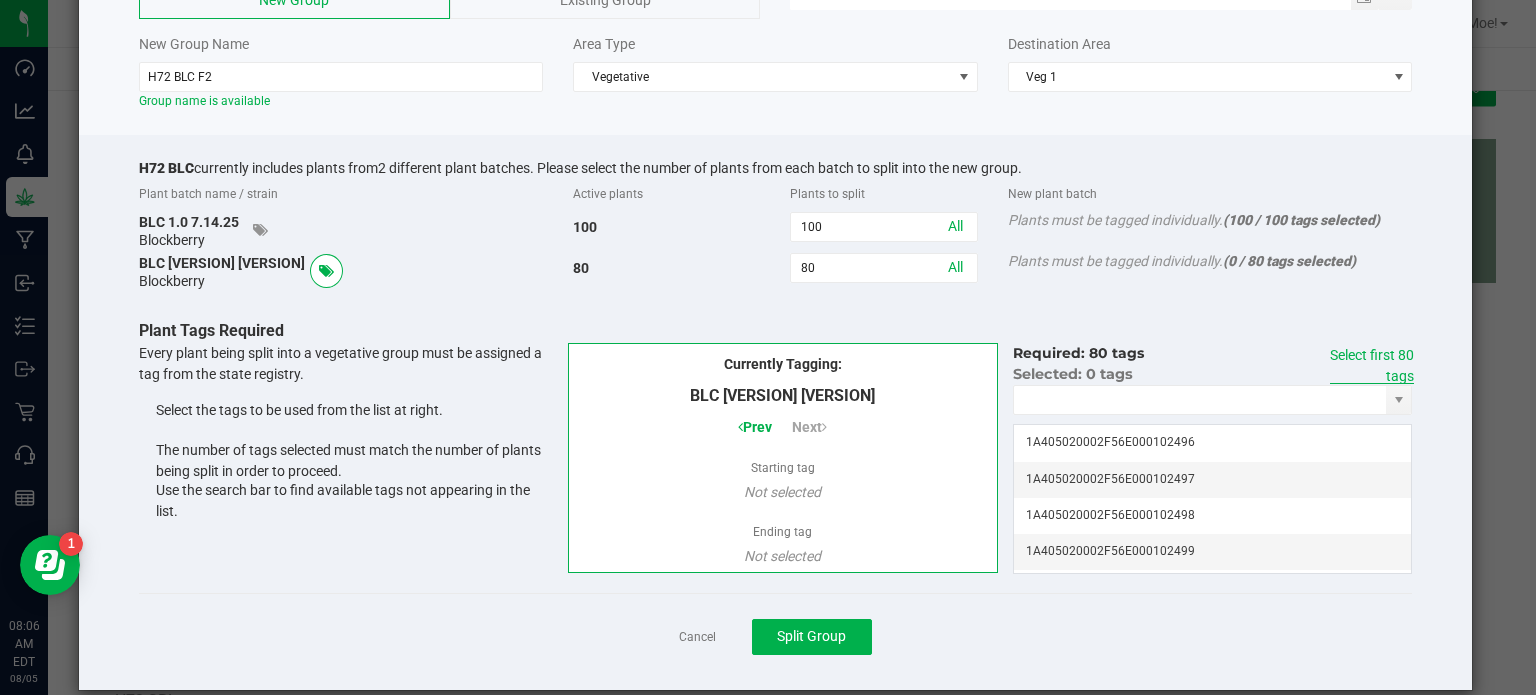 click on "Select first 80 tags" 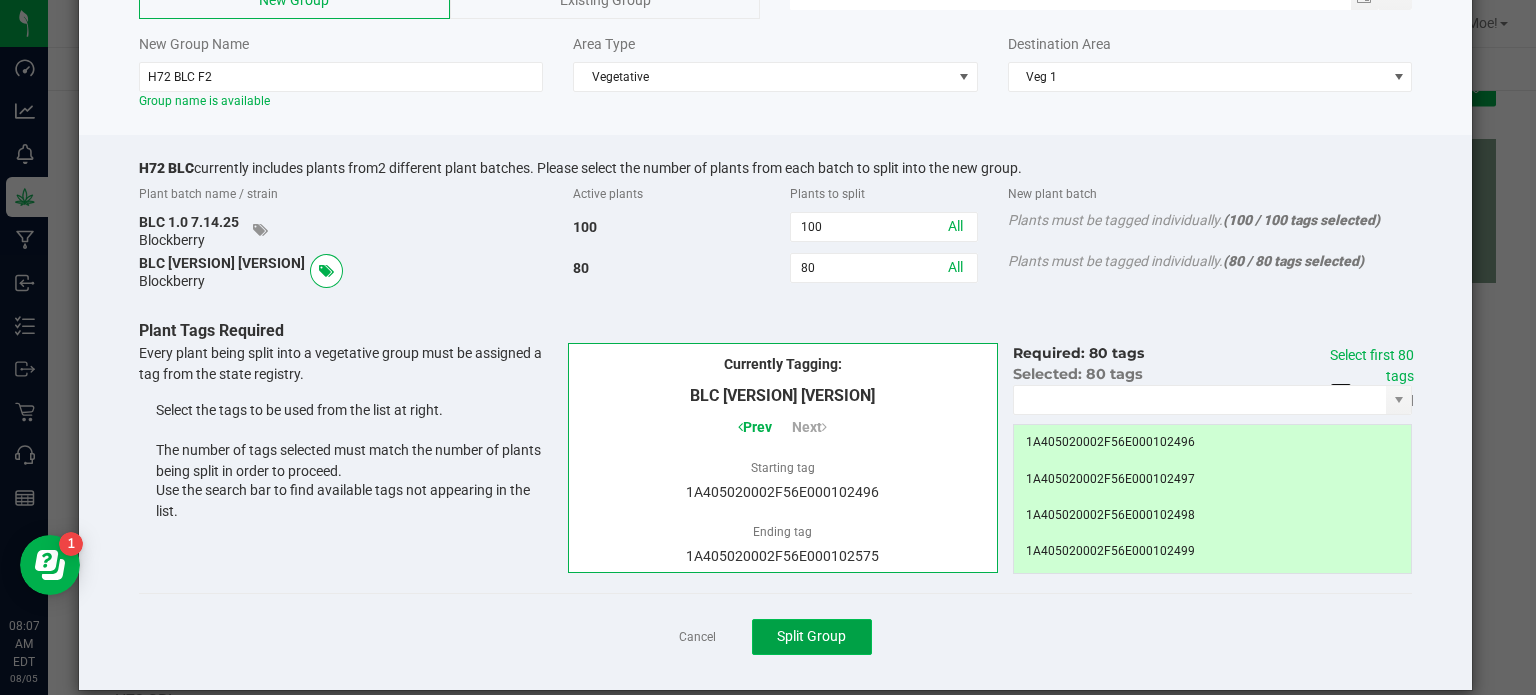 click on "Split Group" 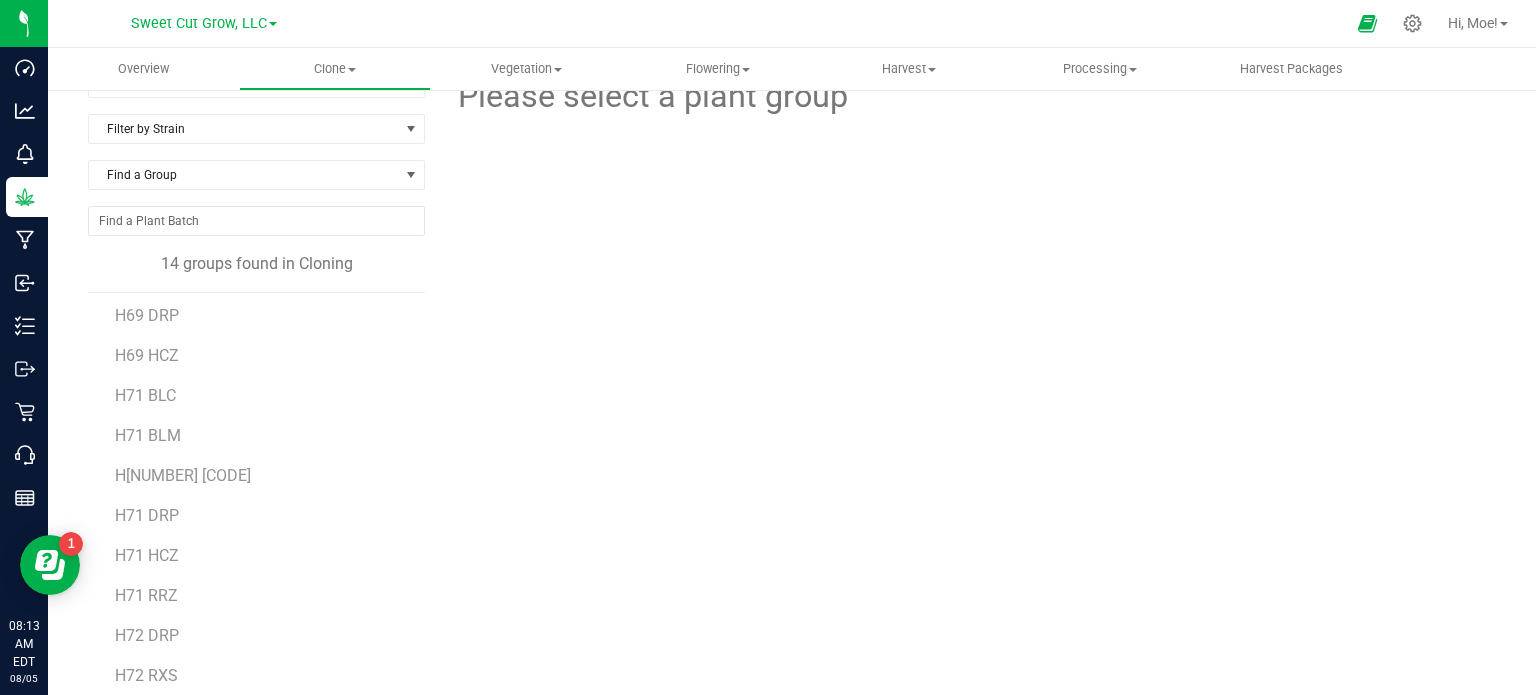 scroll, scrollTop: 100, scrollLeft: 0, axis: vertical 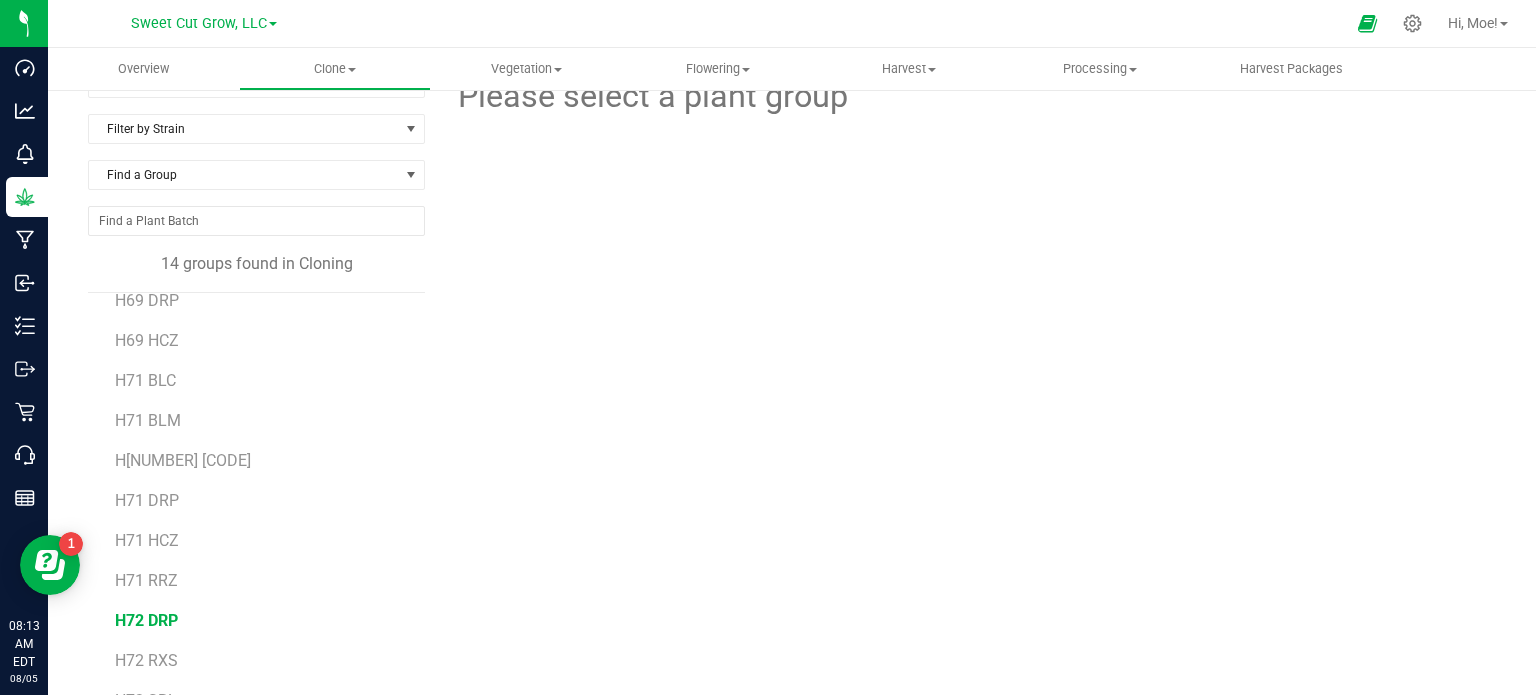click on "H72 DRP" at bounding box center (146, 620) 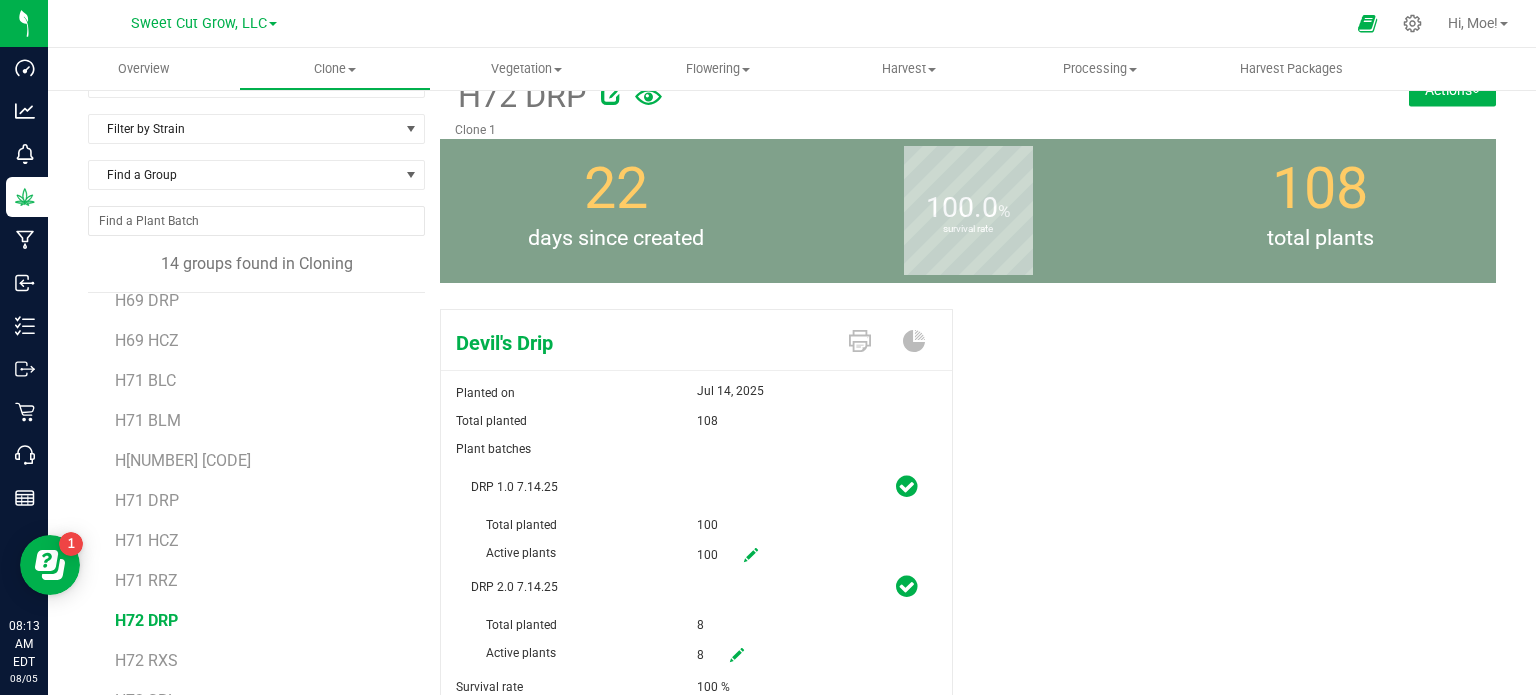 click on "Actions" at bounding box center (1452, 90) 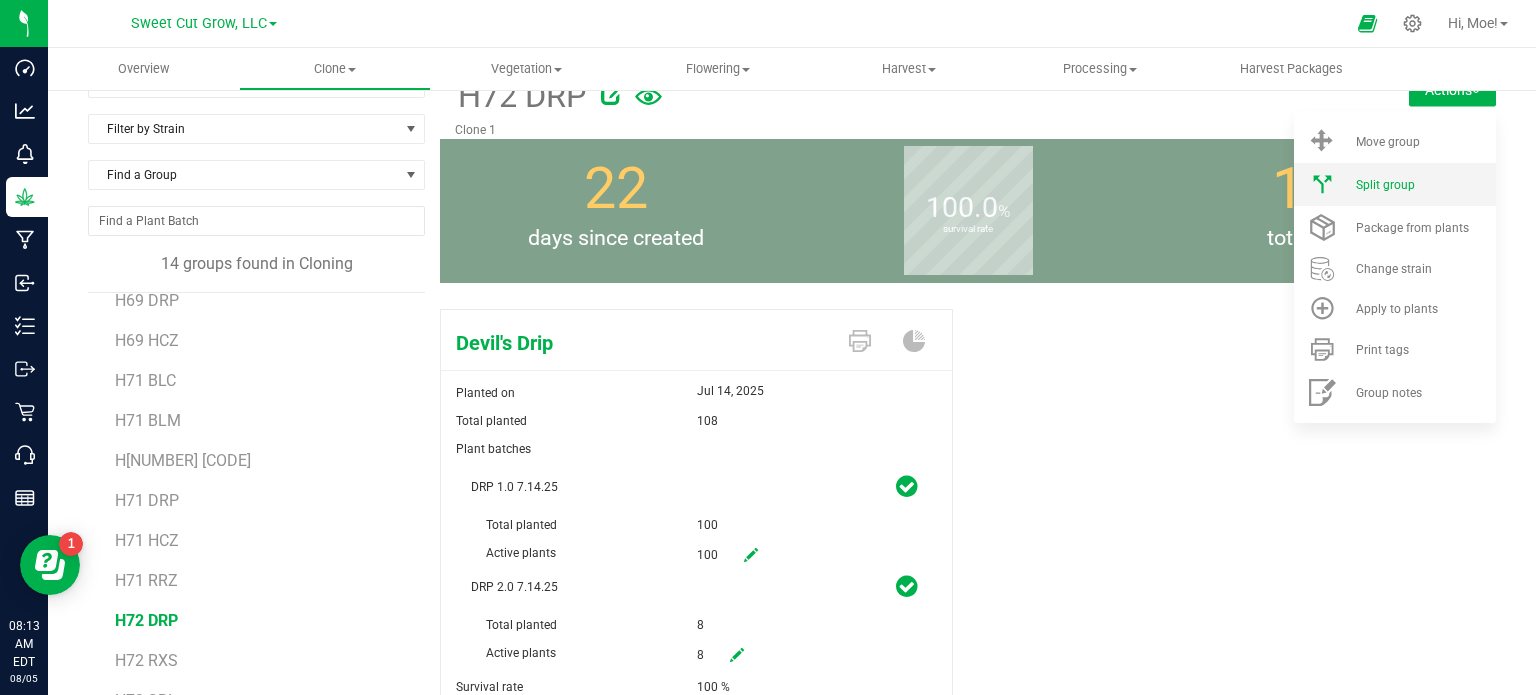 click on "Split group" at bounding box center [1385, 185] 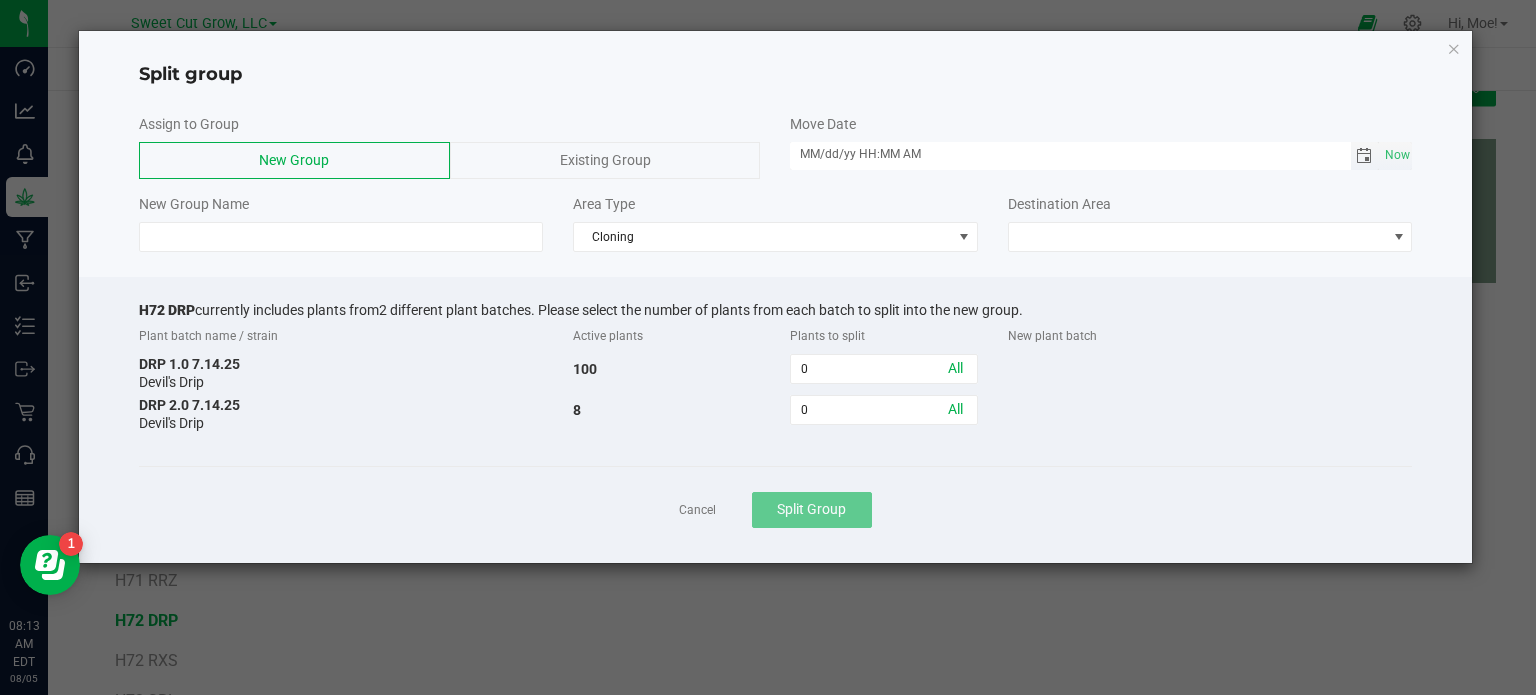 click on "MM/dd/yy HH:MM AM" at bounding box center [1070, 154] 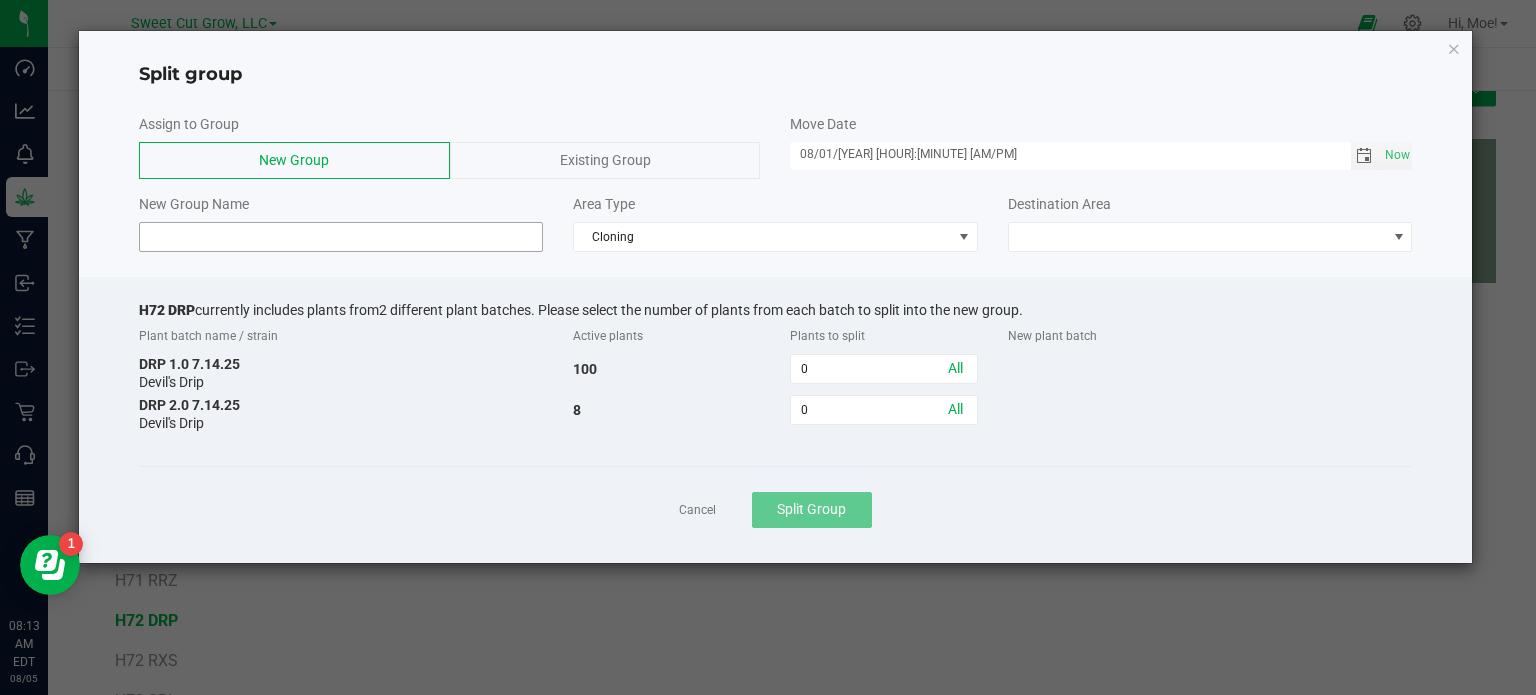 type on "08/01/[YEAR] [HOUR]:[MINUTE] [AM/PM]" 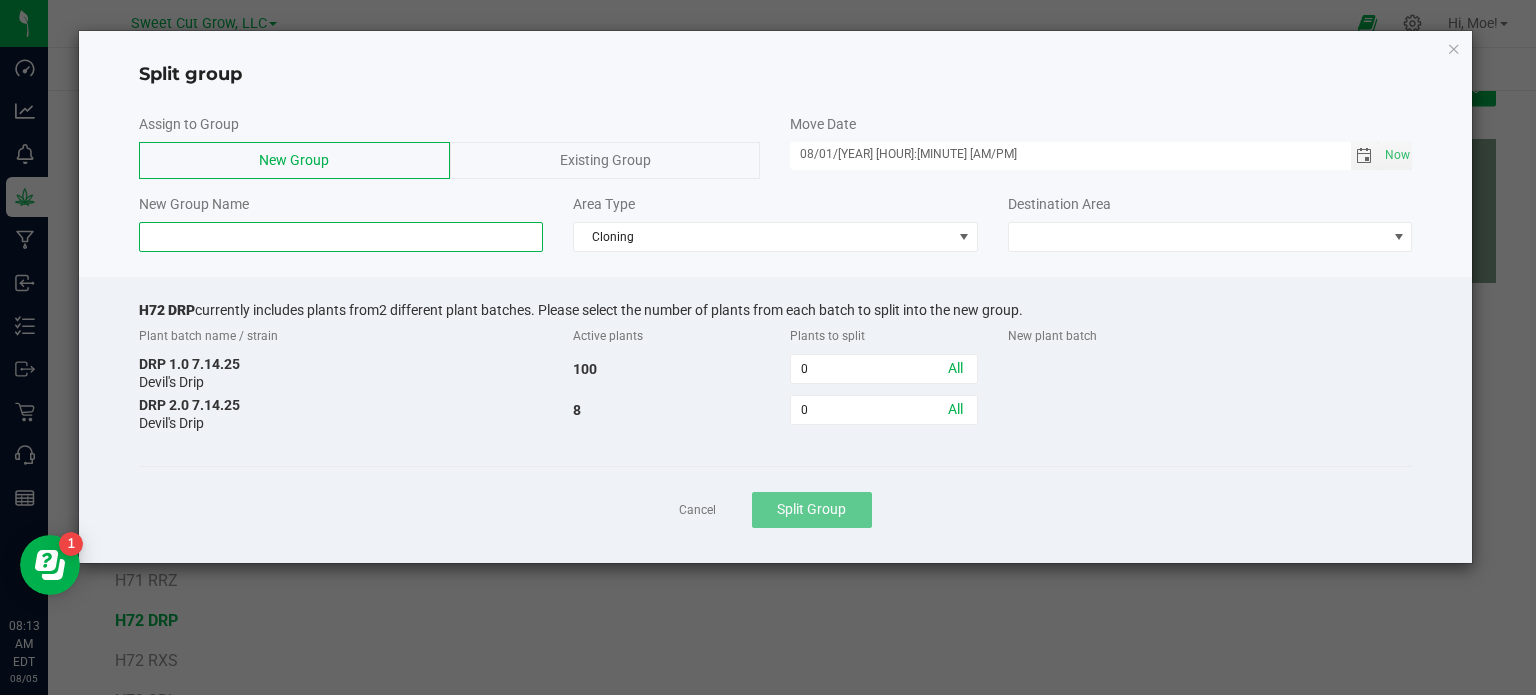 click 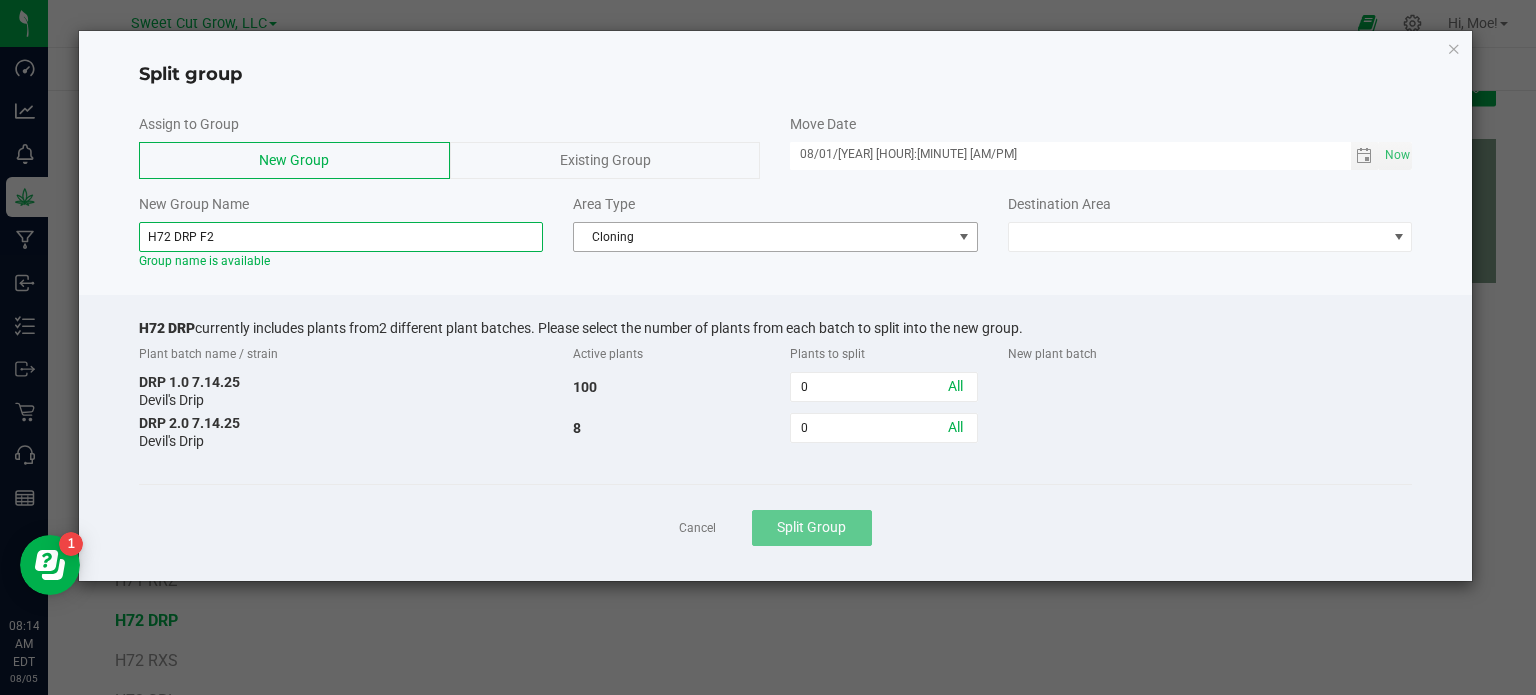 type on "H72 DRP F2" 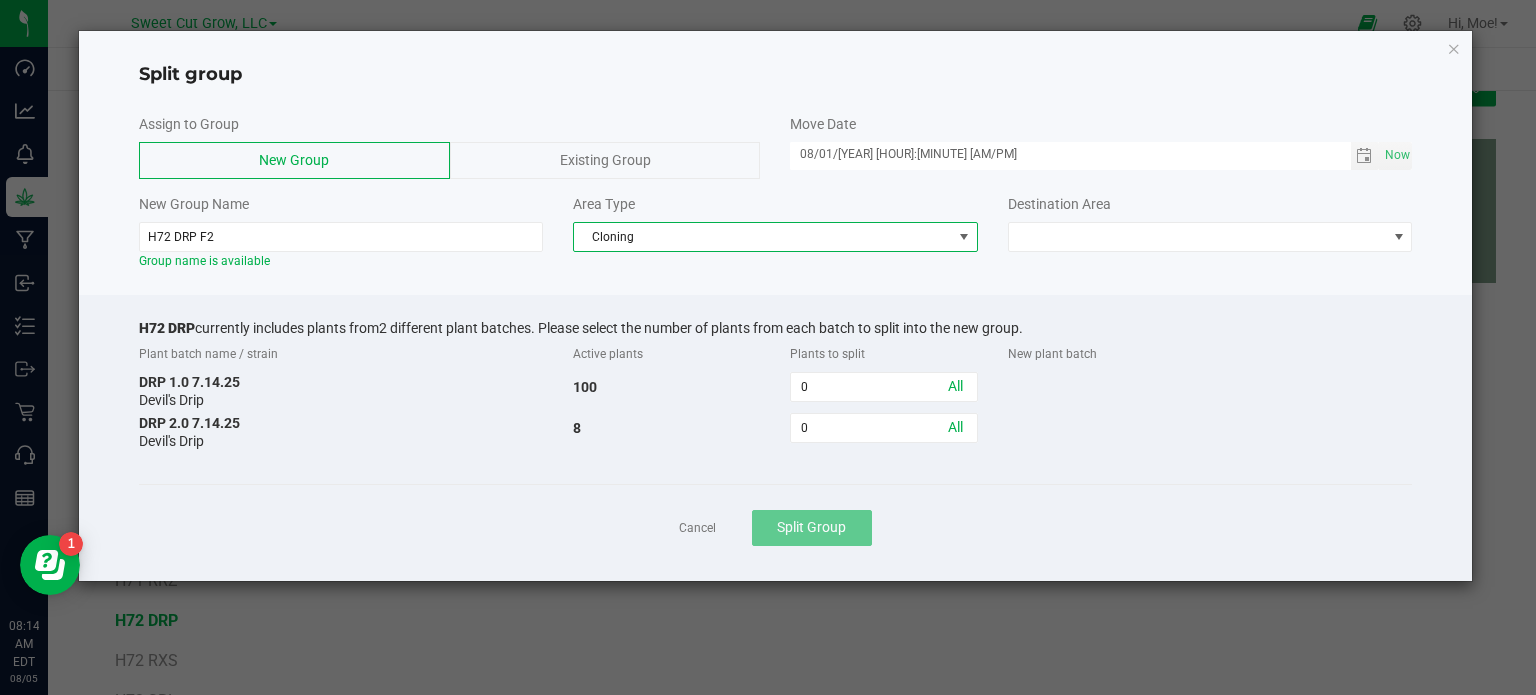 click at bounding box center (964, 237) 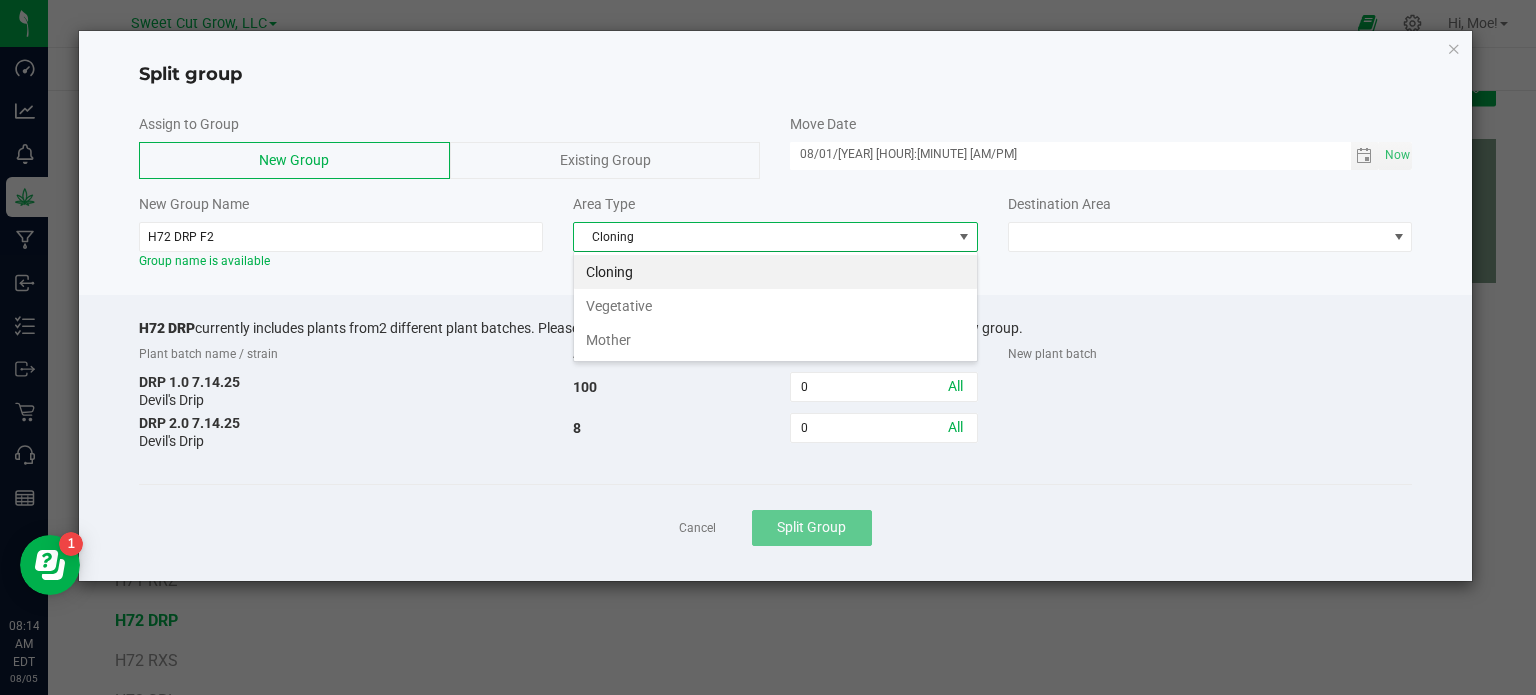scroll, scrollTop: 99970, scrollLeft: 99595, axis: both 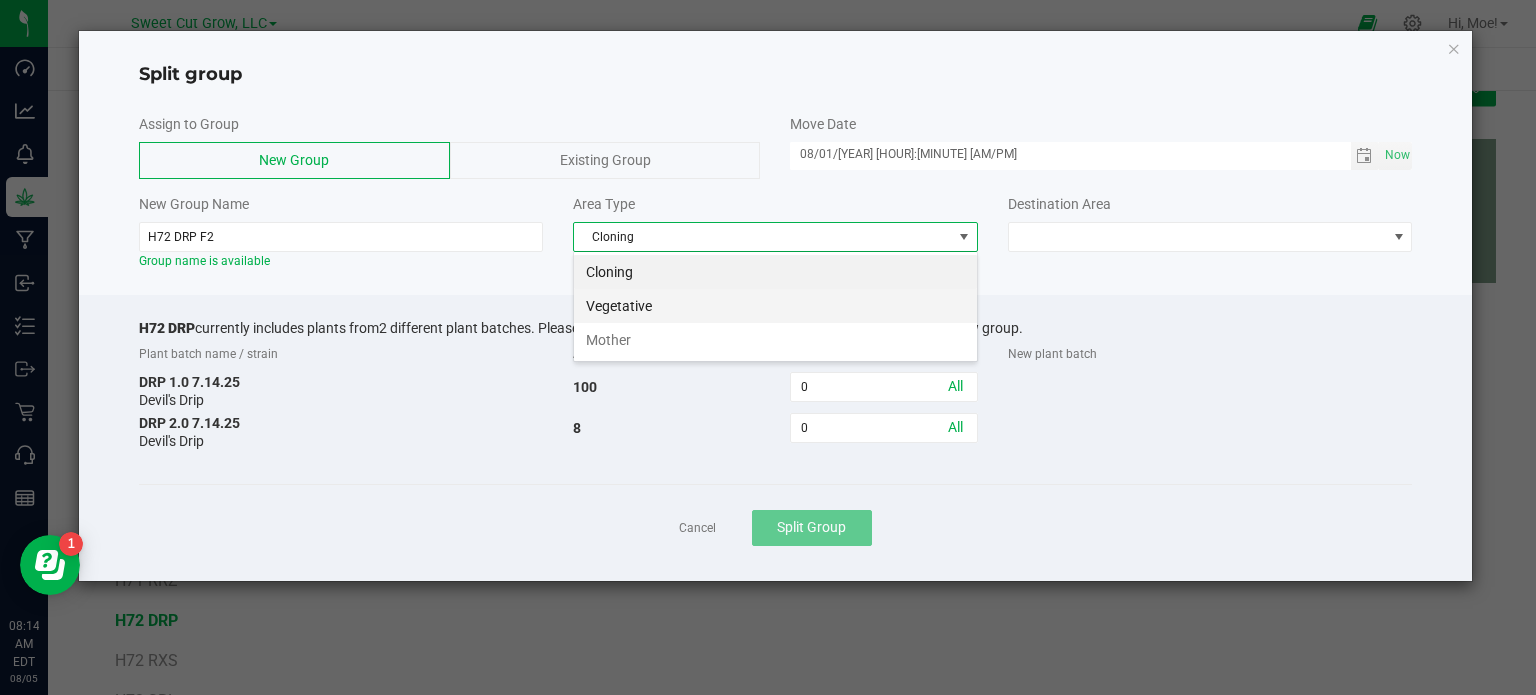 click on "Vegetative" at bounding box center [775, 306] 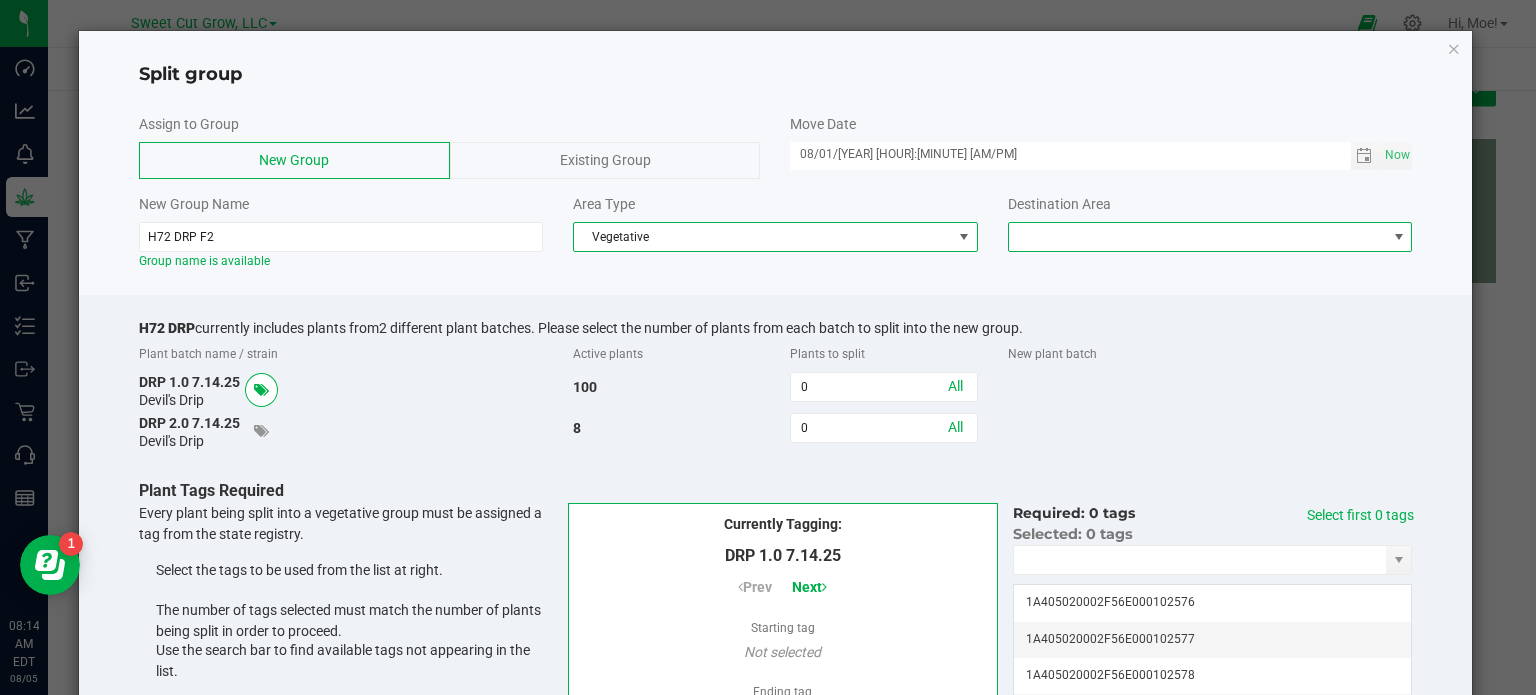 click at bounding box center [1399, 237] 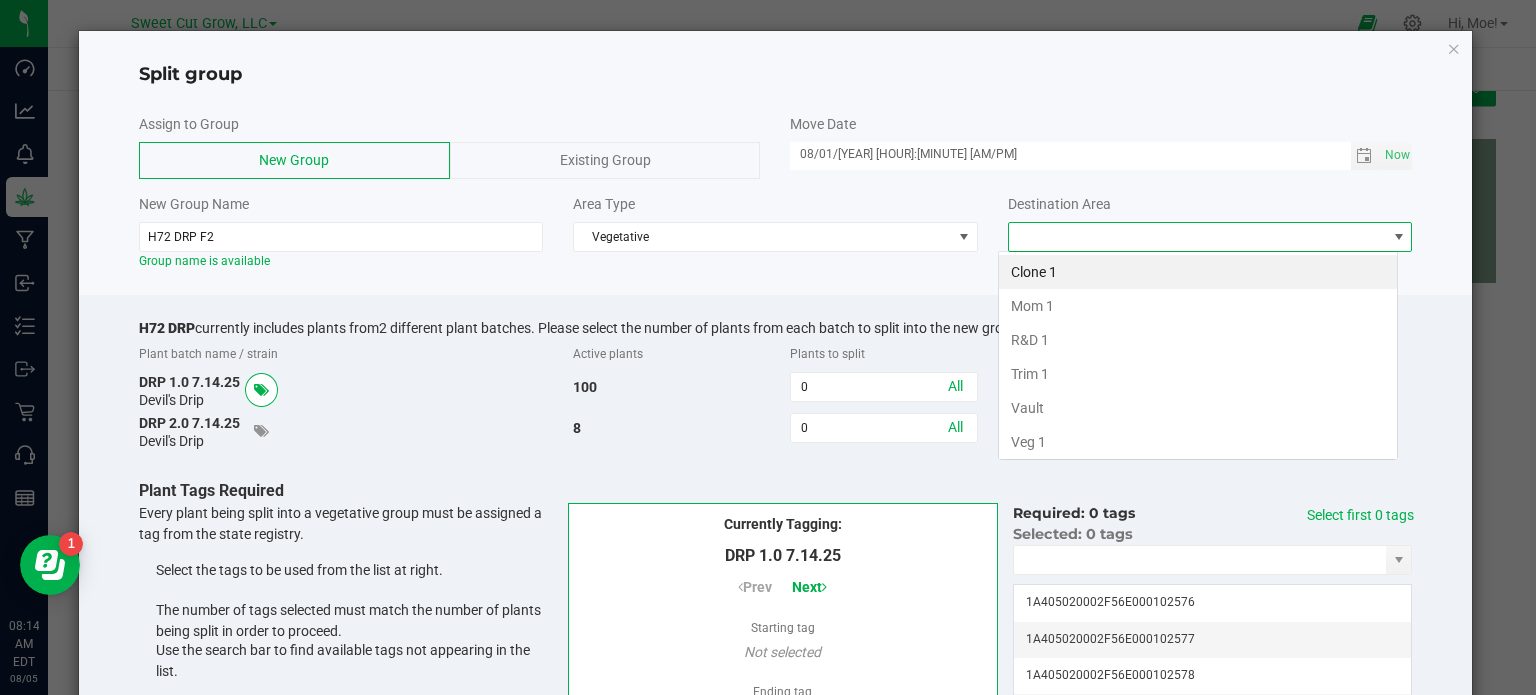 scroll, scrollTop: 99970, scrollLeft: 99600, axis: both 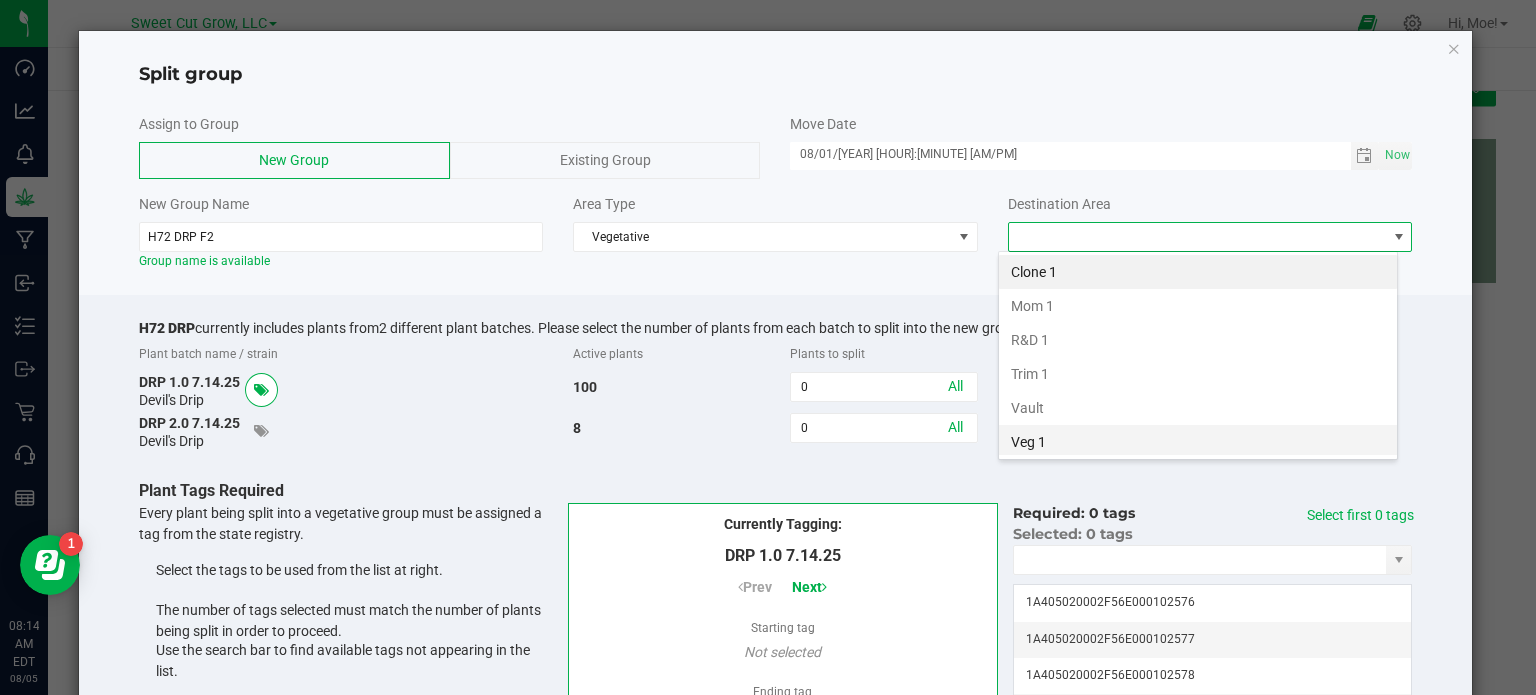 click on "Veg 1" at bounding box center [1198, 442] 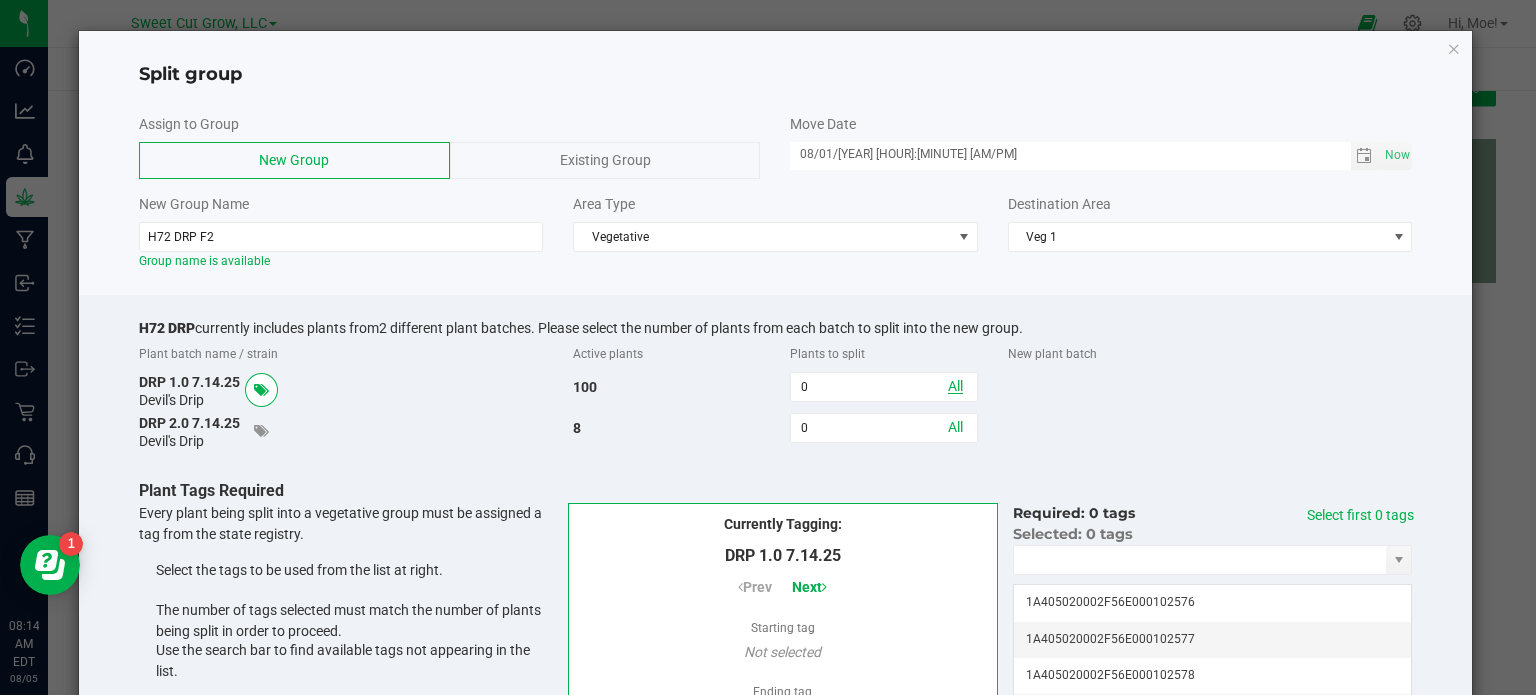 click on "All" 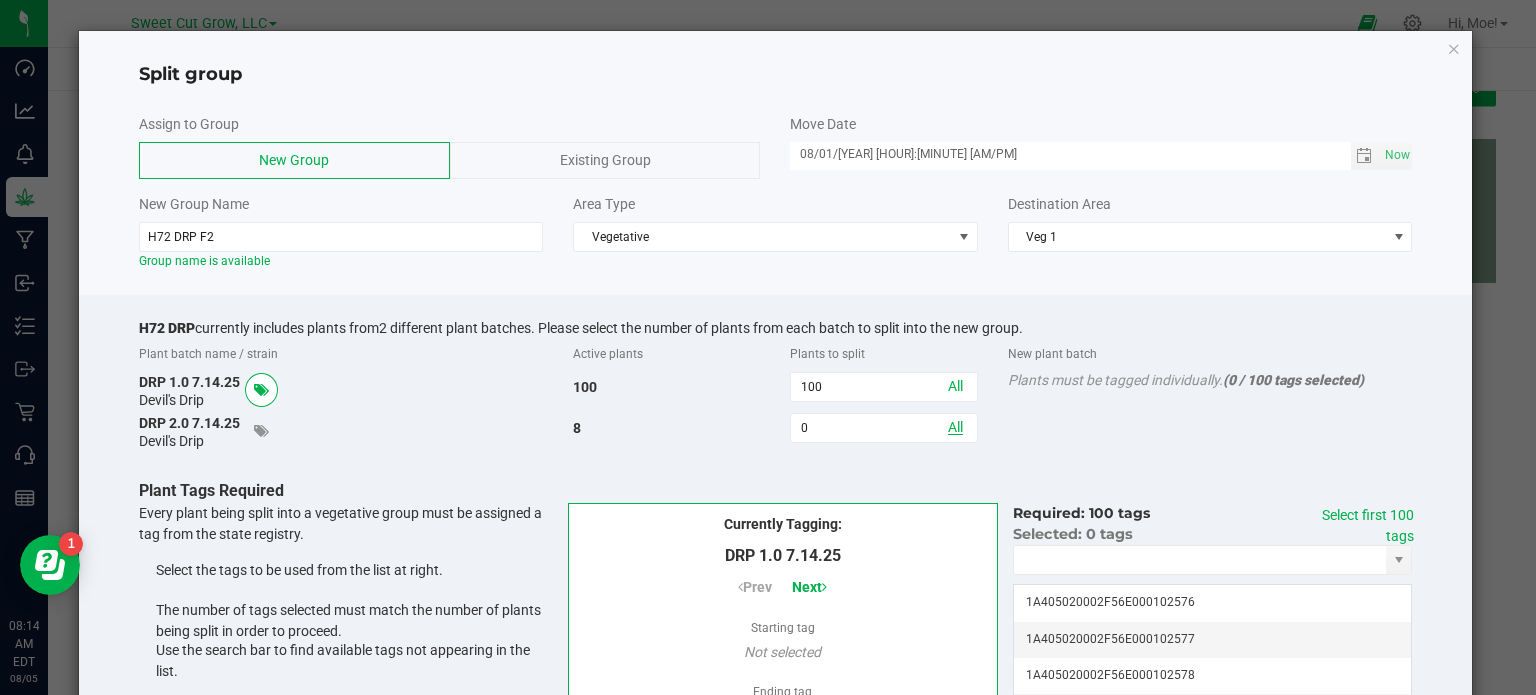 click on "All" 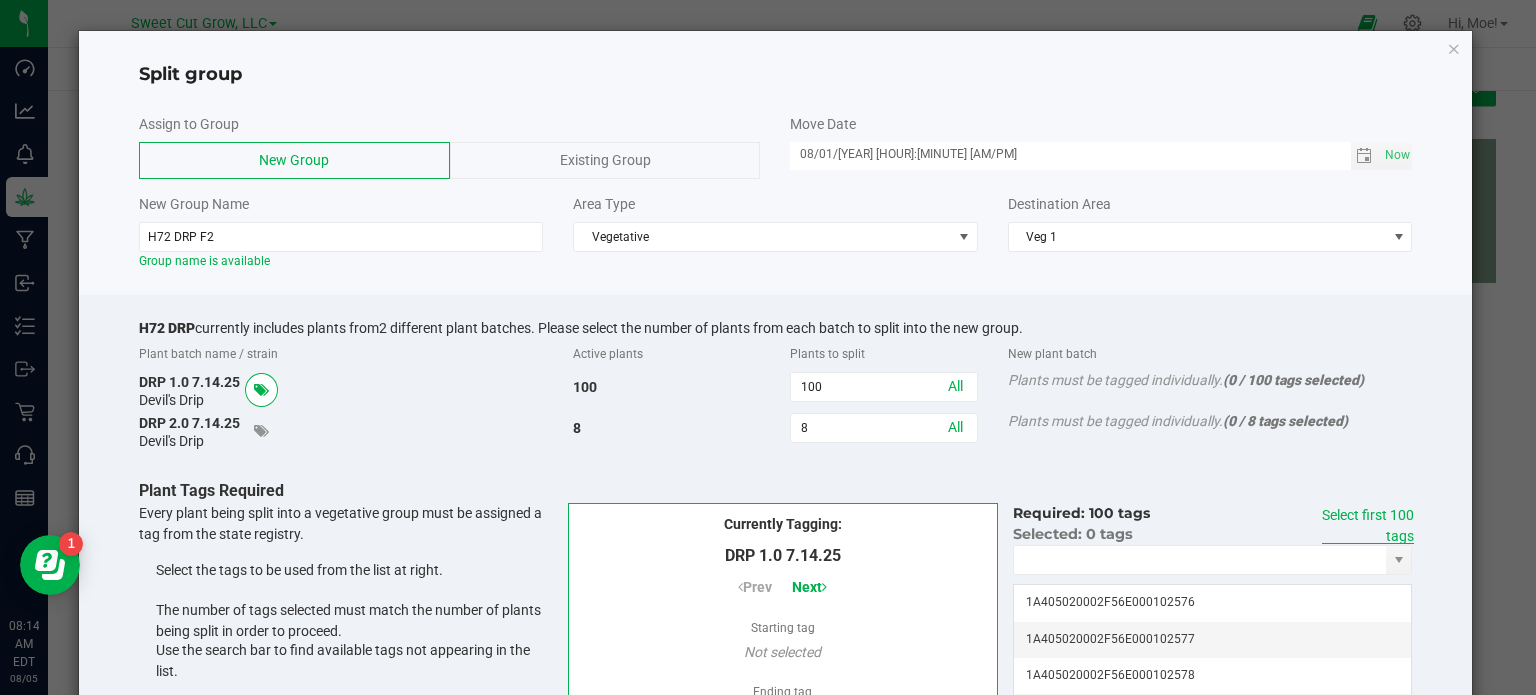click on "Select first 100 tags" 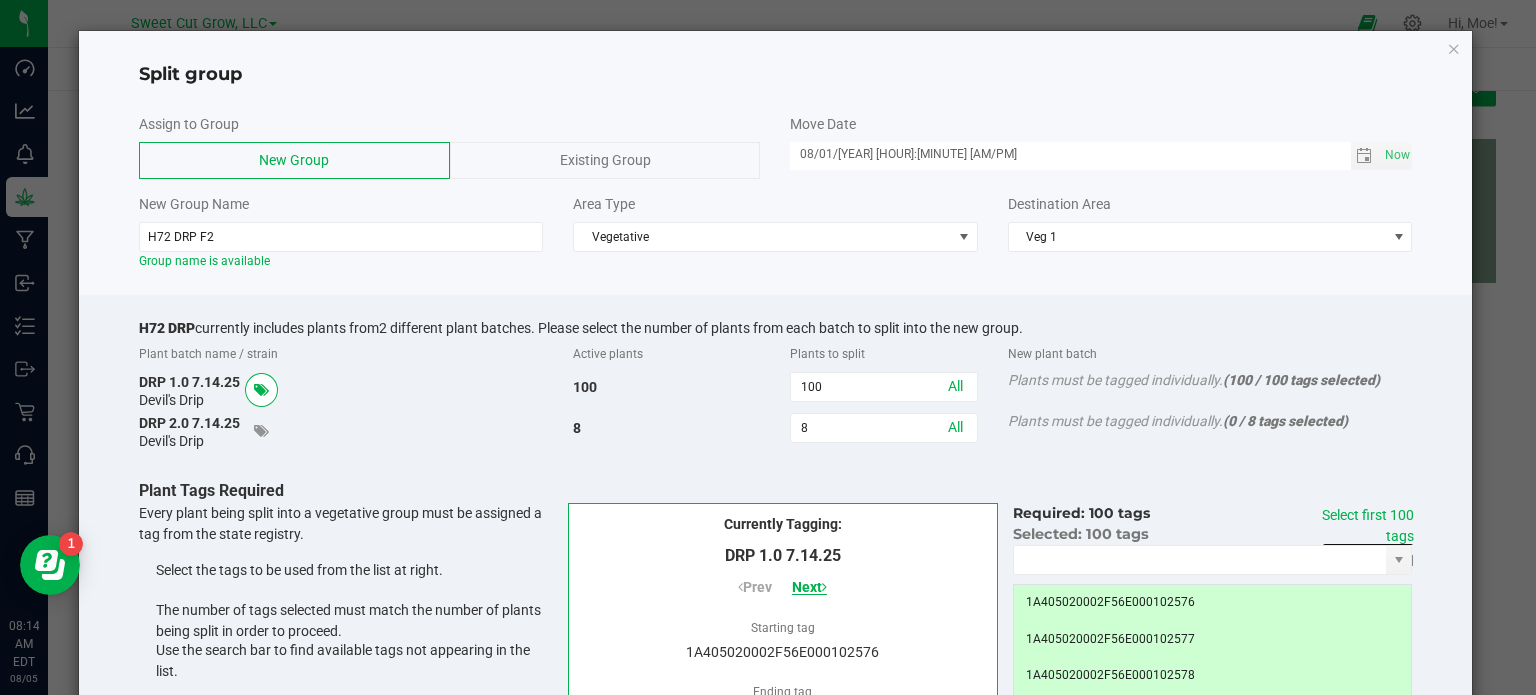 click on "Next" 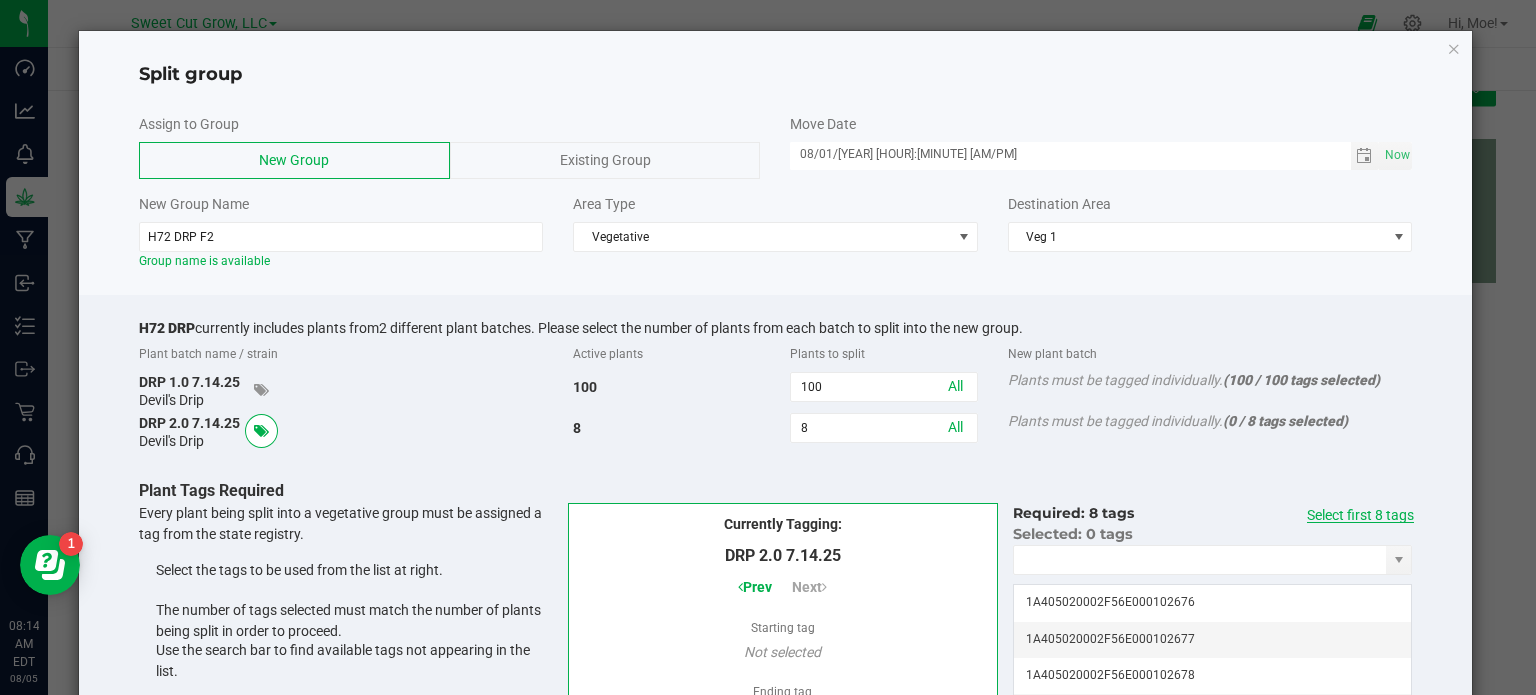 click on "Select first 8 tags" 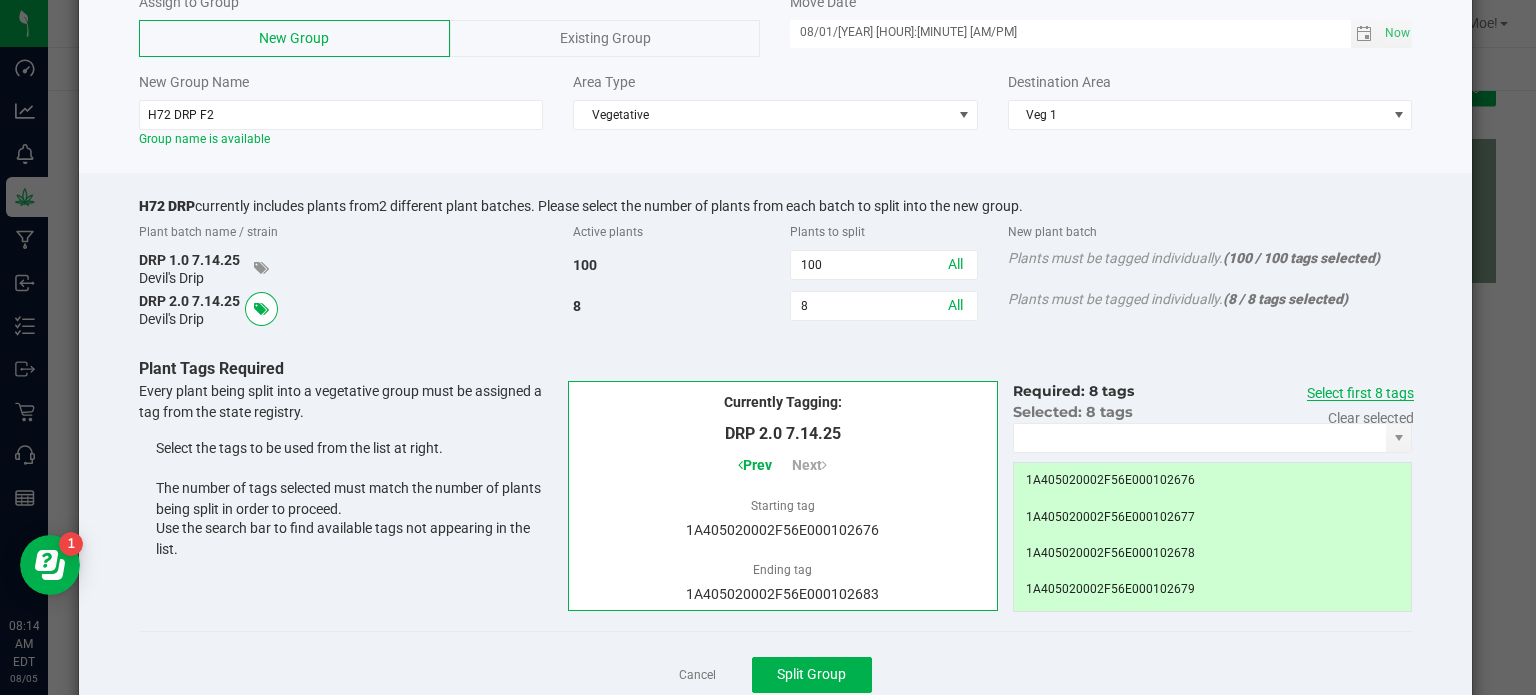 scroll, scrollTop: 160, scrollLeft: 0, axis: vertical 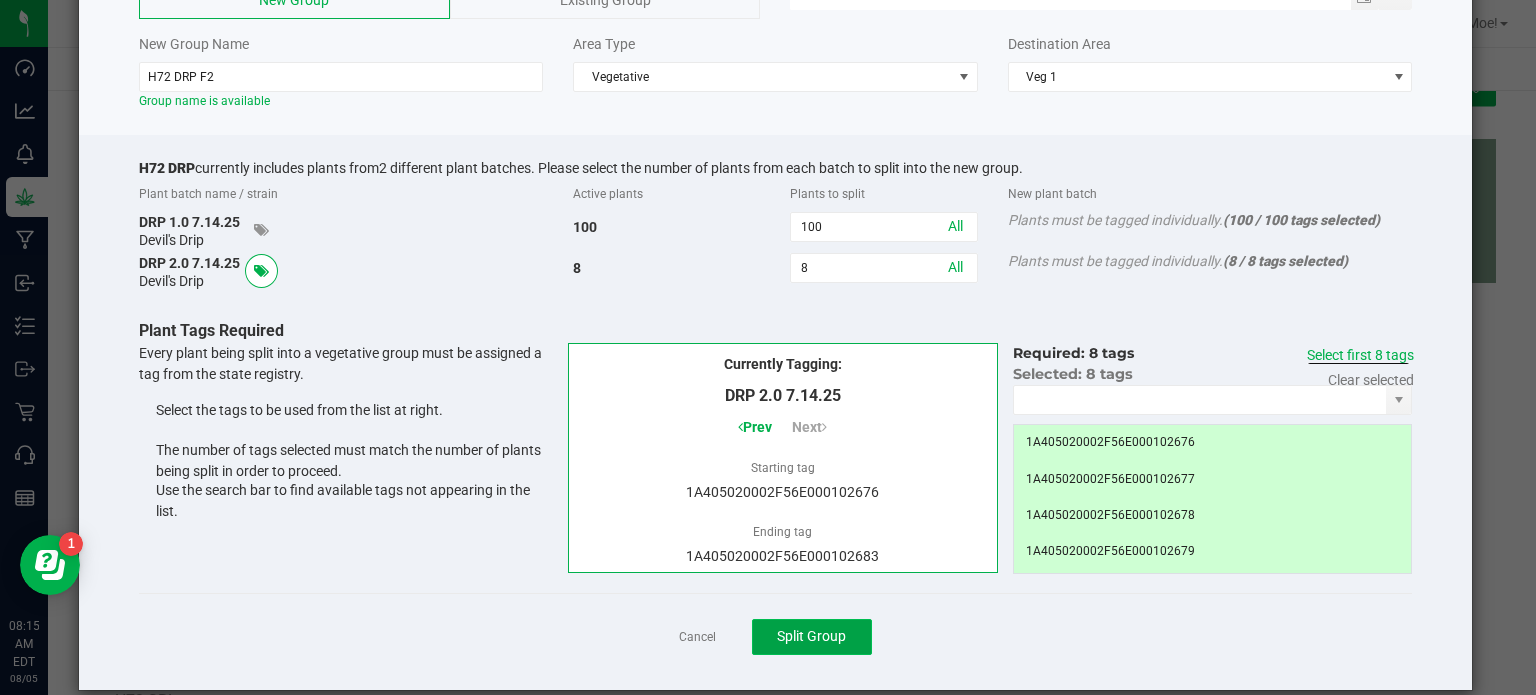 click on "Split Group" 